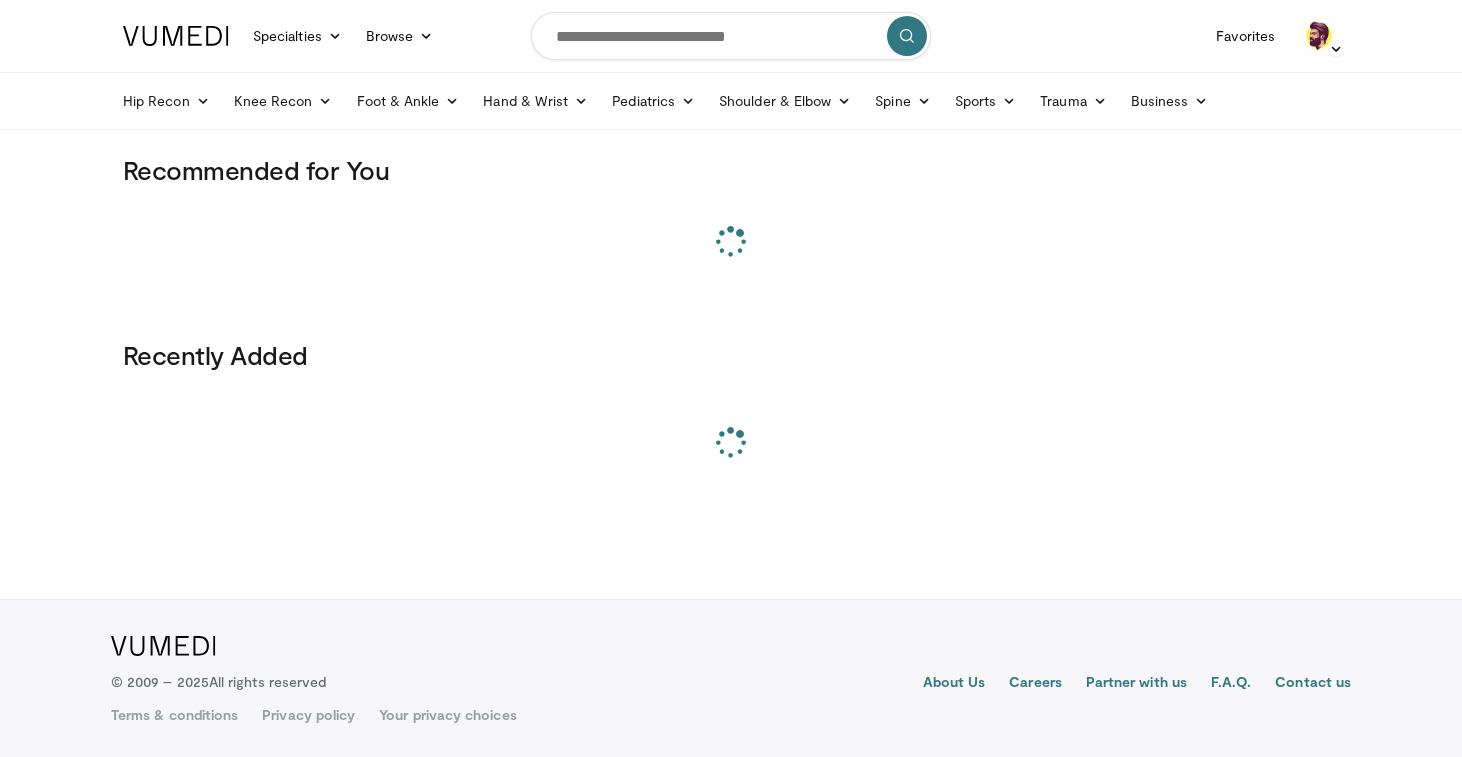 scroll, scrollTop: 0, scrollLeft: 0, axis: both 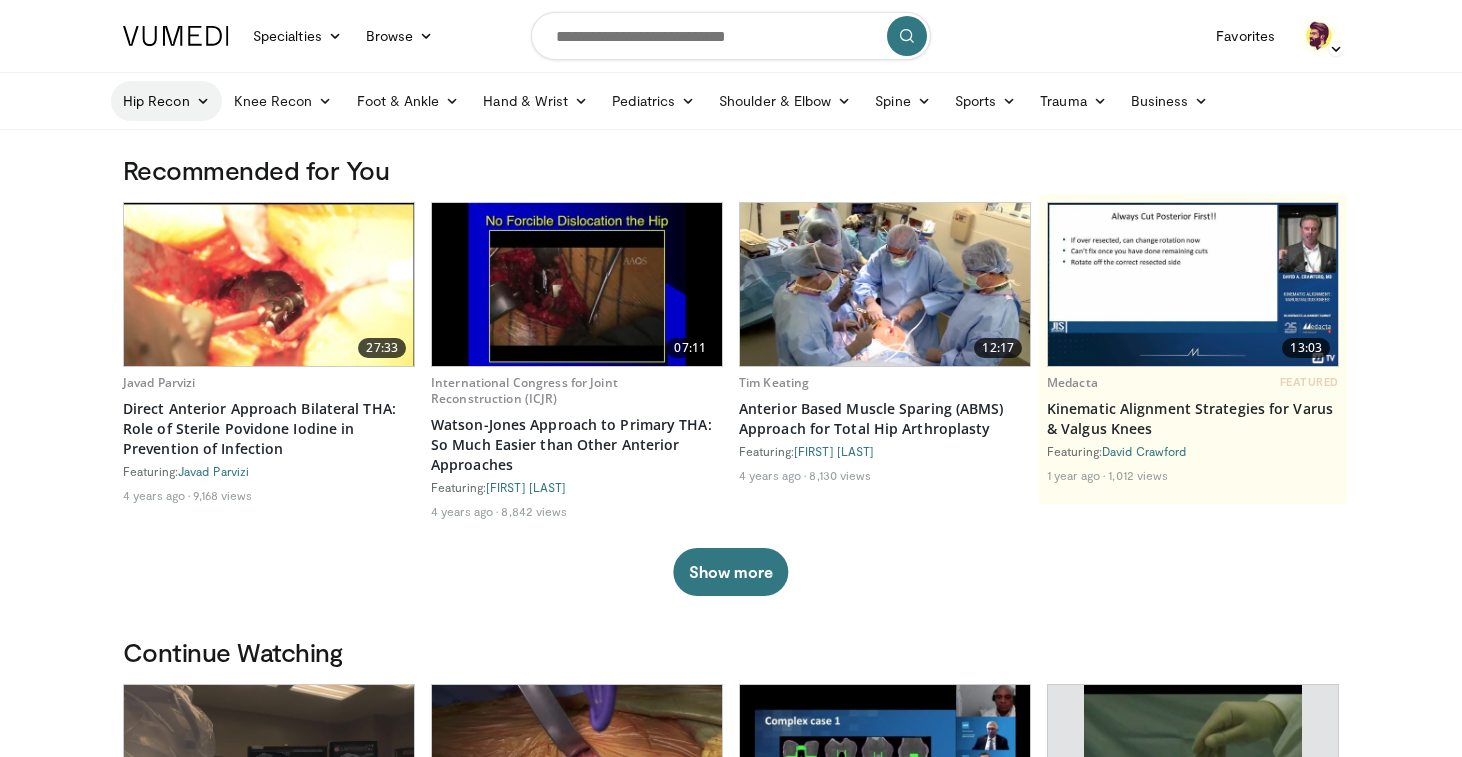 click on "Hip Recon" at bounding box center (166, 101) 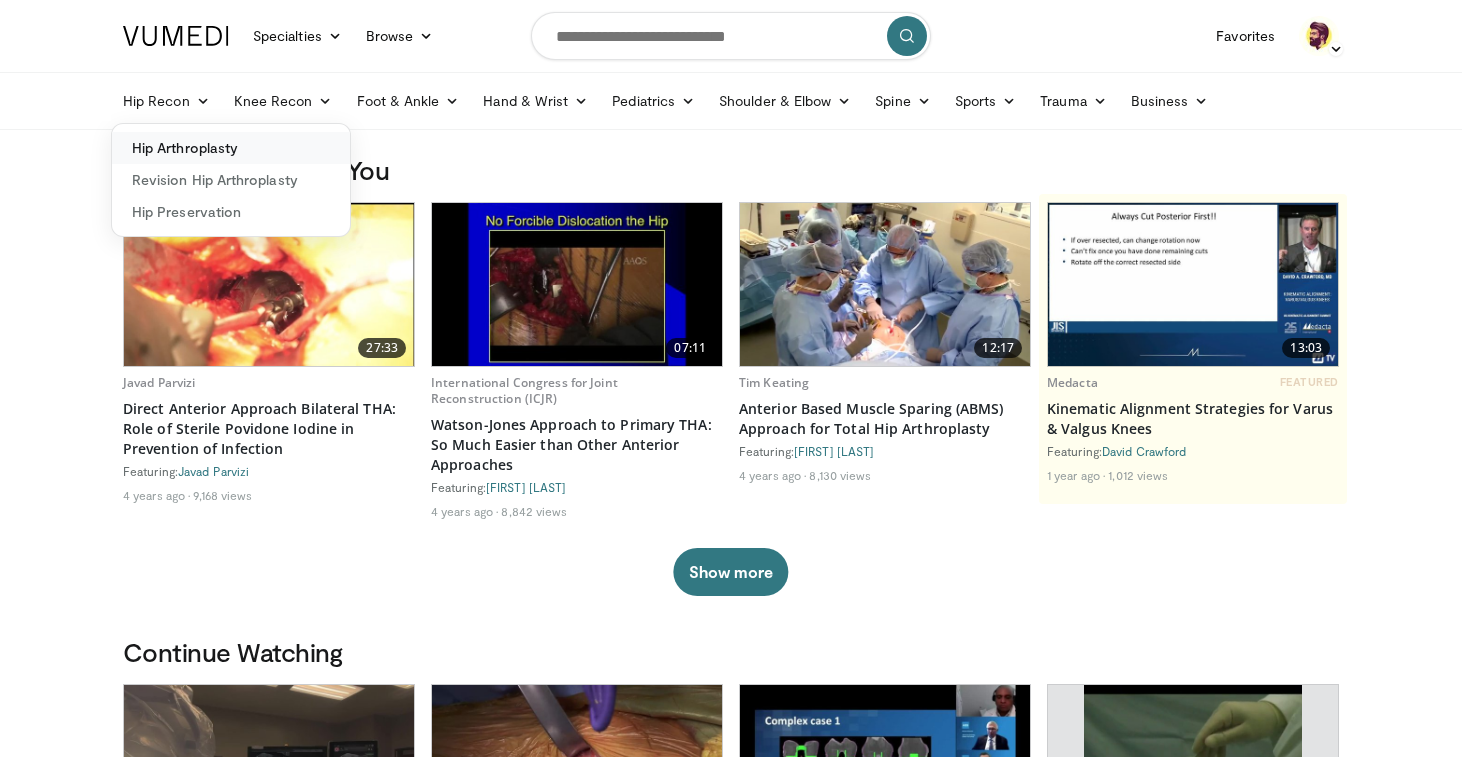 click on "Hip Arthroplasty" at bounding box center (231, 148) 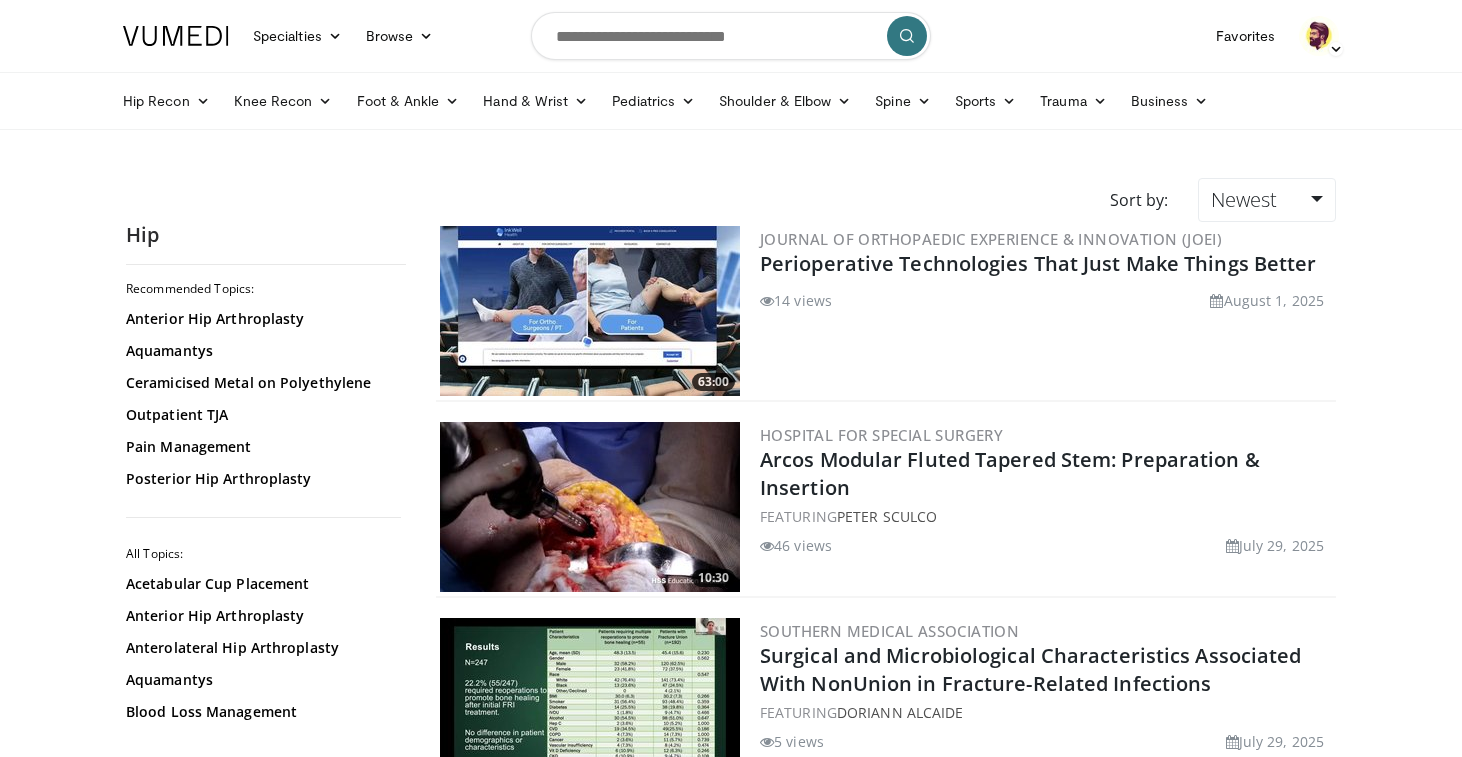 scroll, scrollTop: 0, scrollLeft: 0, axis: both 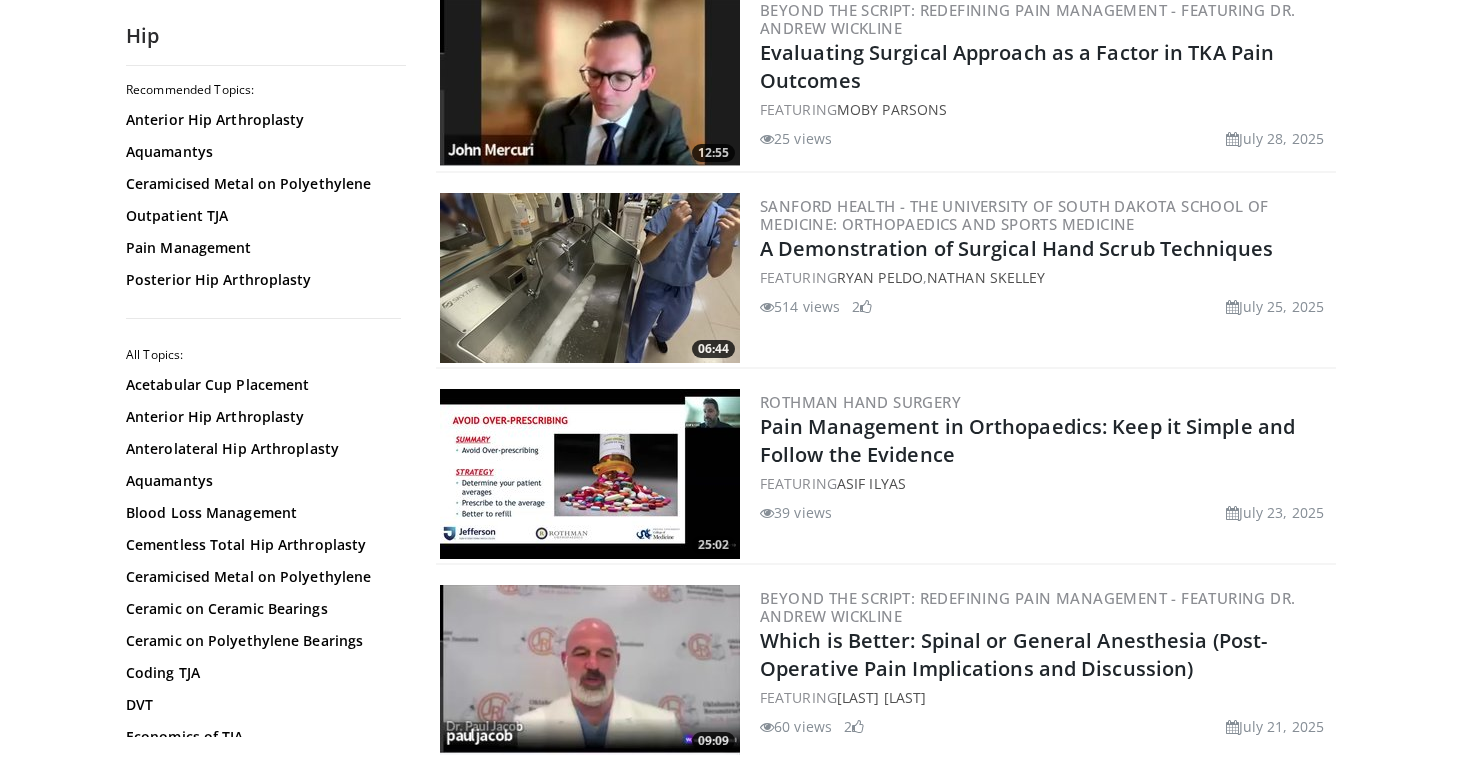 click at bounding box center (590, 278) 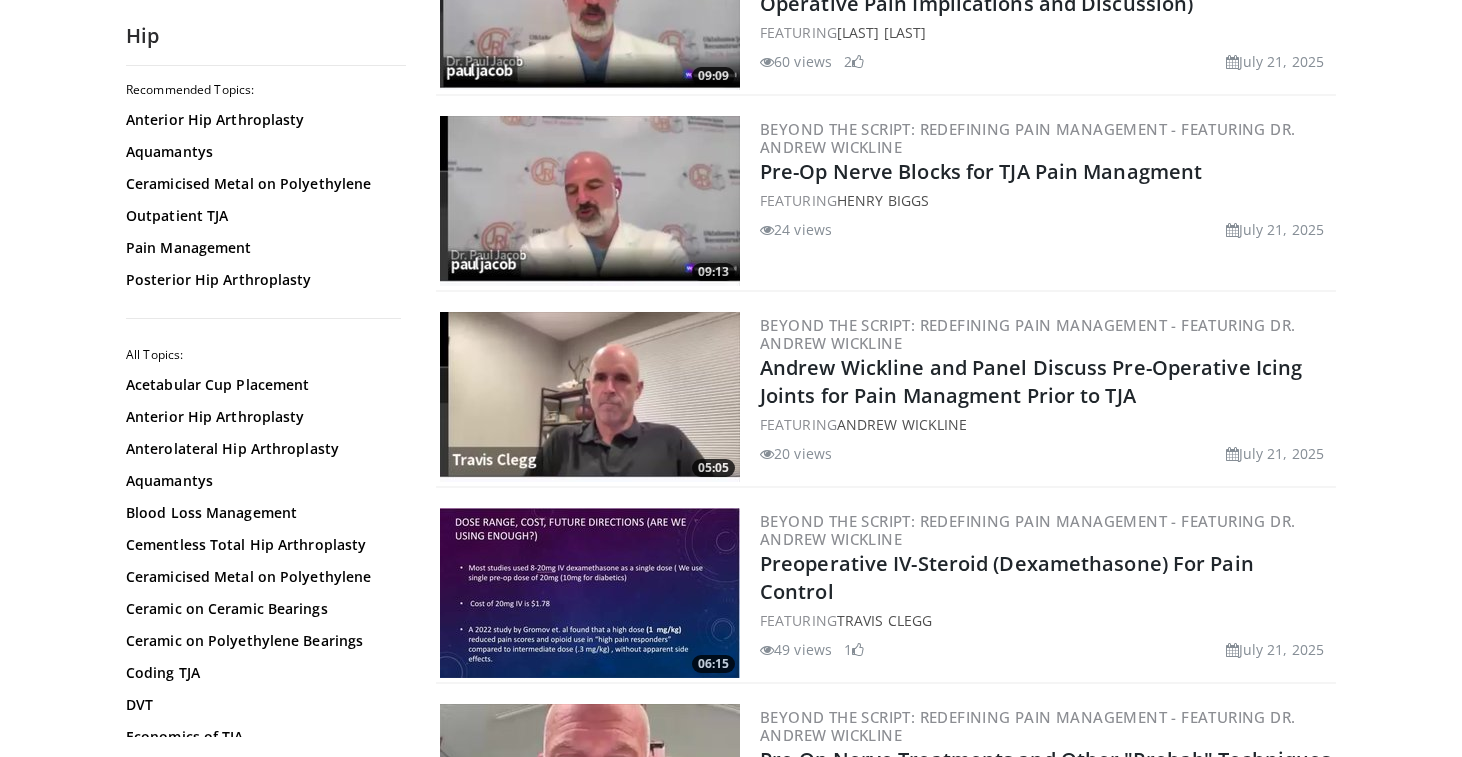 scroll, scrollTop: 3437, scrollLeft: 0, axis: vertical 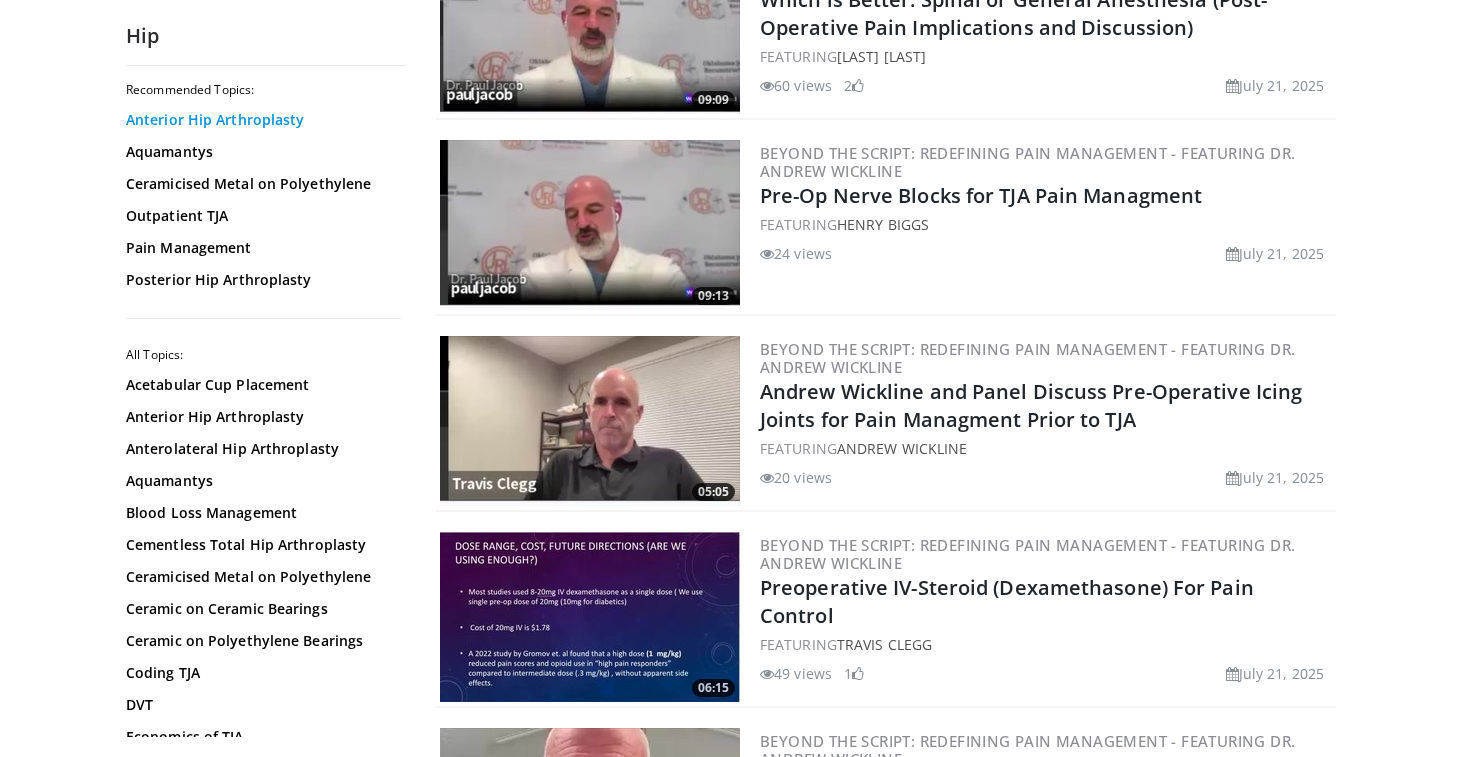 click on "Anterior Hip Arthroplasty" at bounding box center (261, 120) 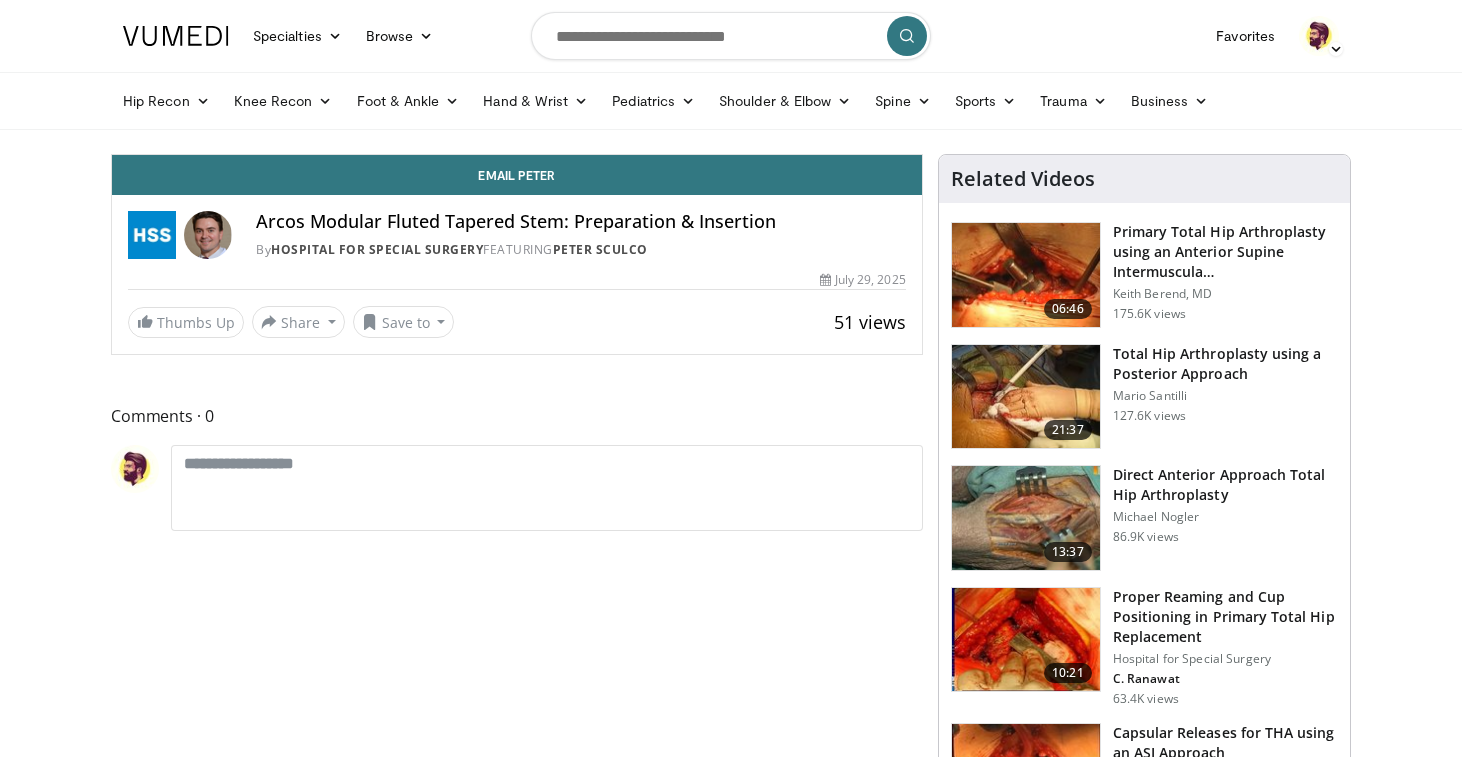 scroll, scrollTop: 0, scrollLeft: 0, axis: both 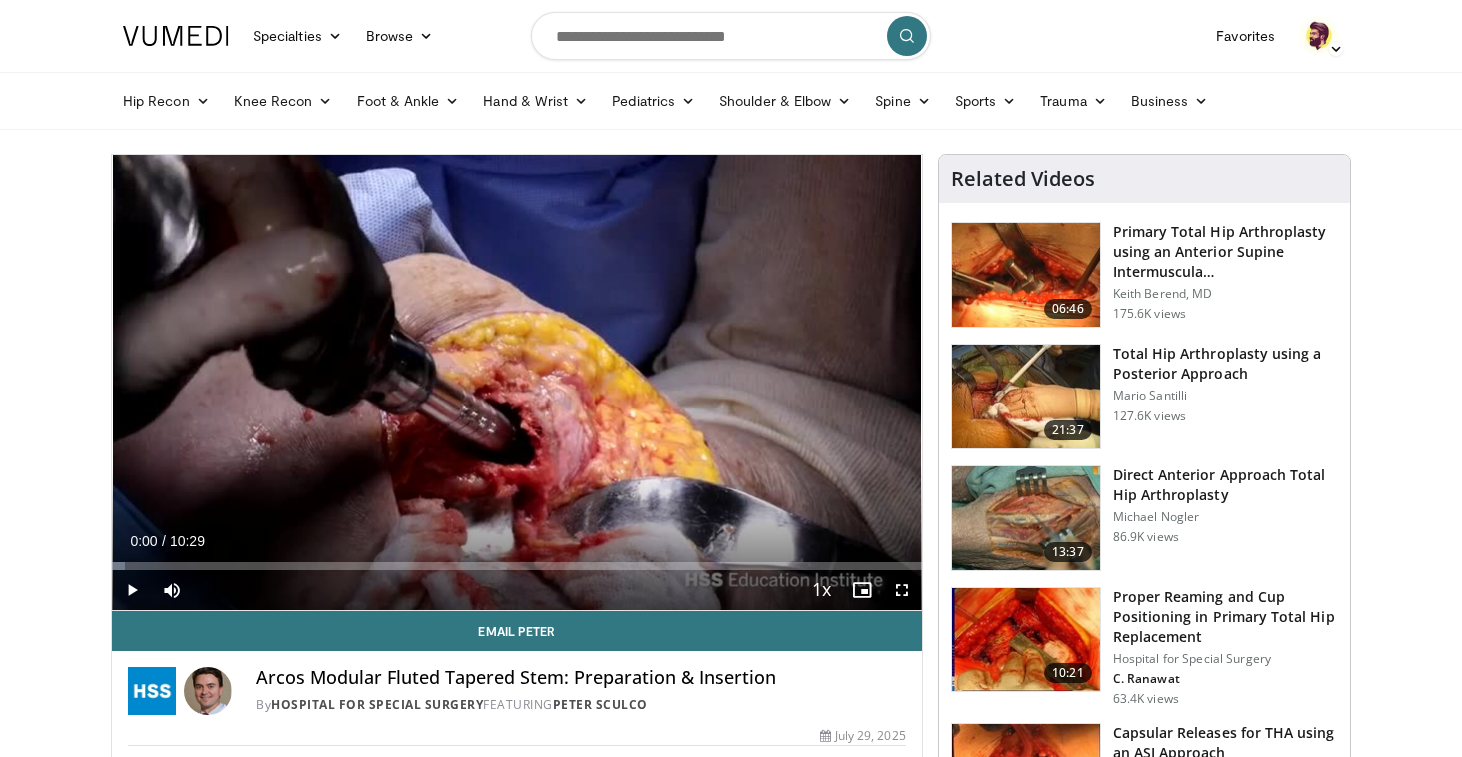click at bounding box center [132, 590] 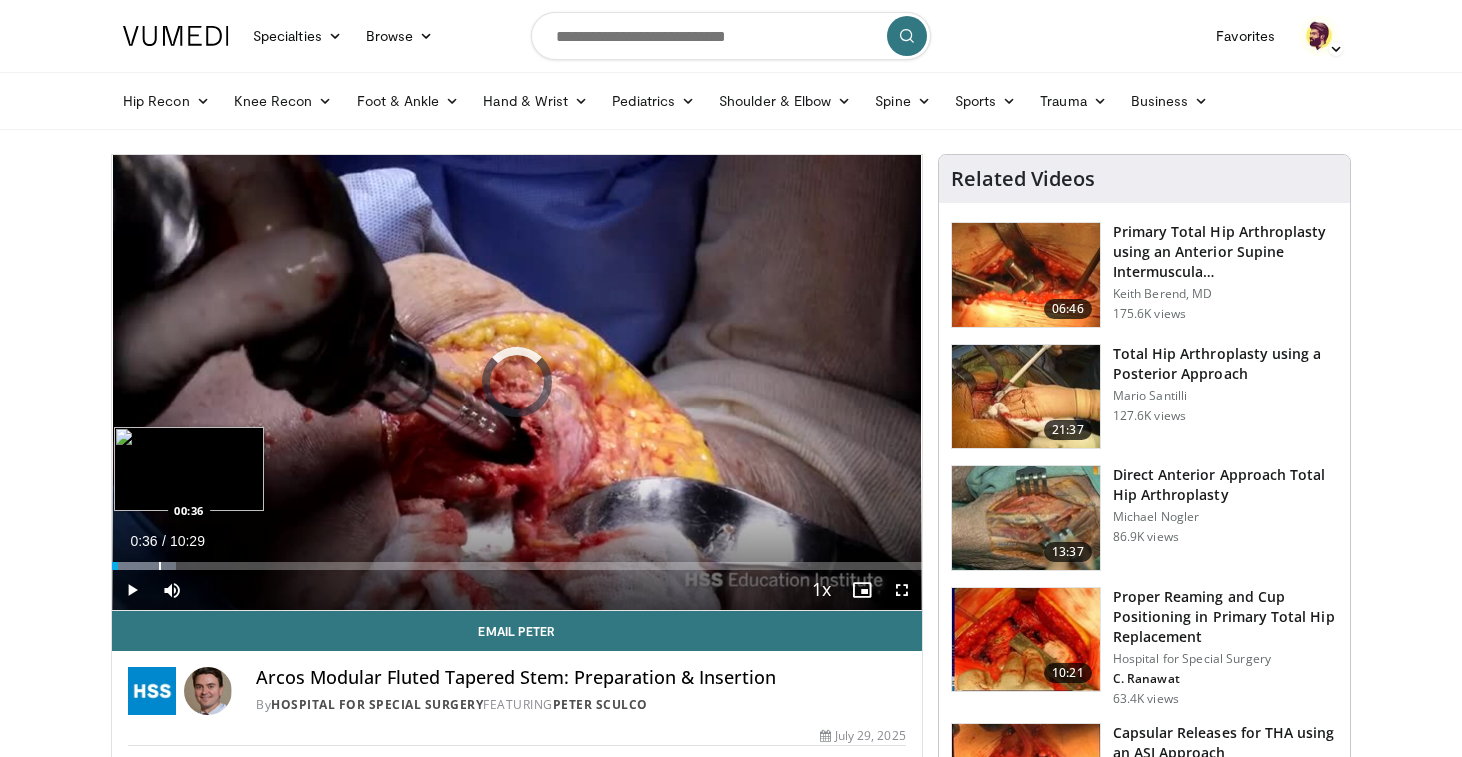 click at bounding box center (160, 566) 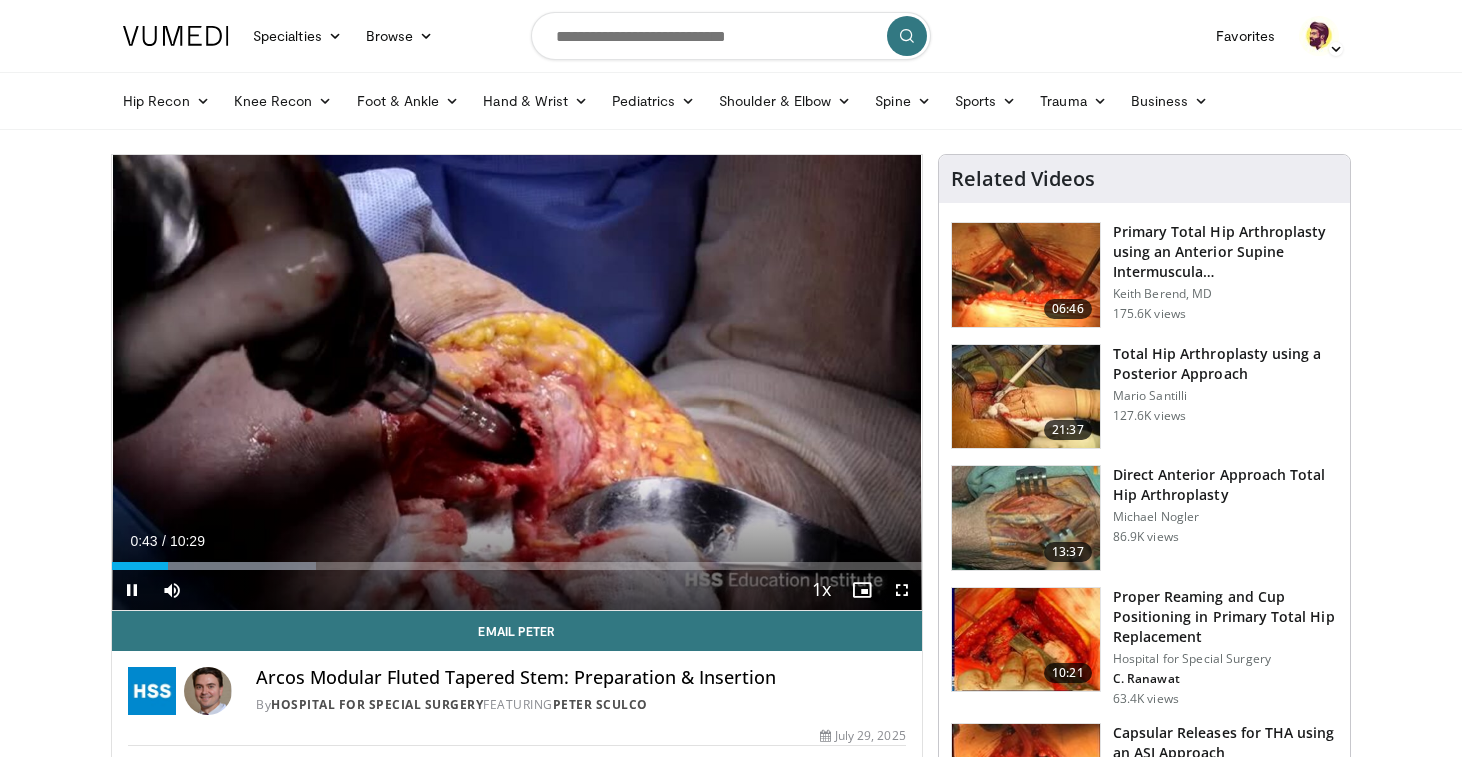click at bounding box center [902, 590] 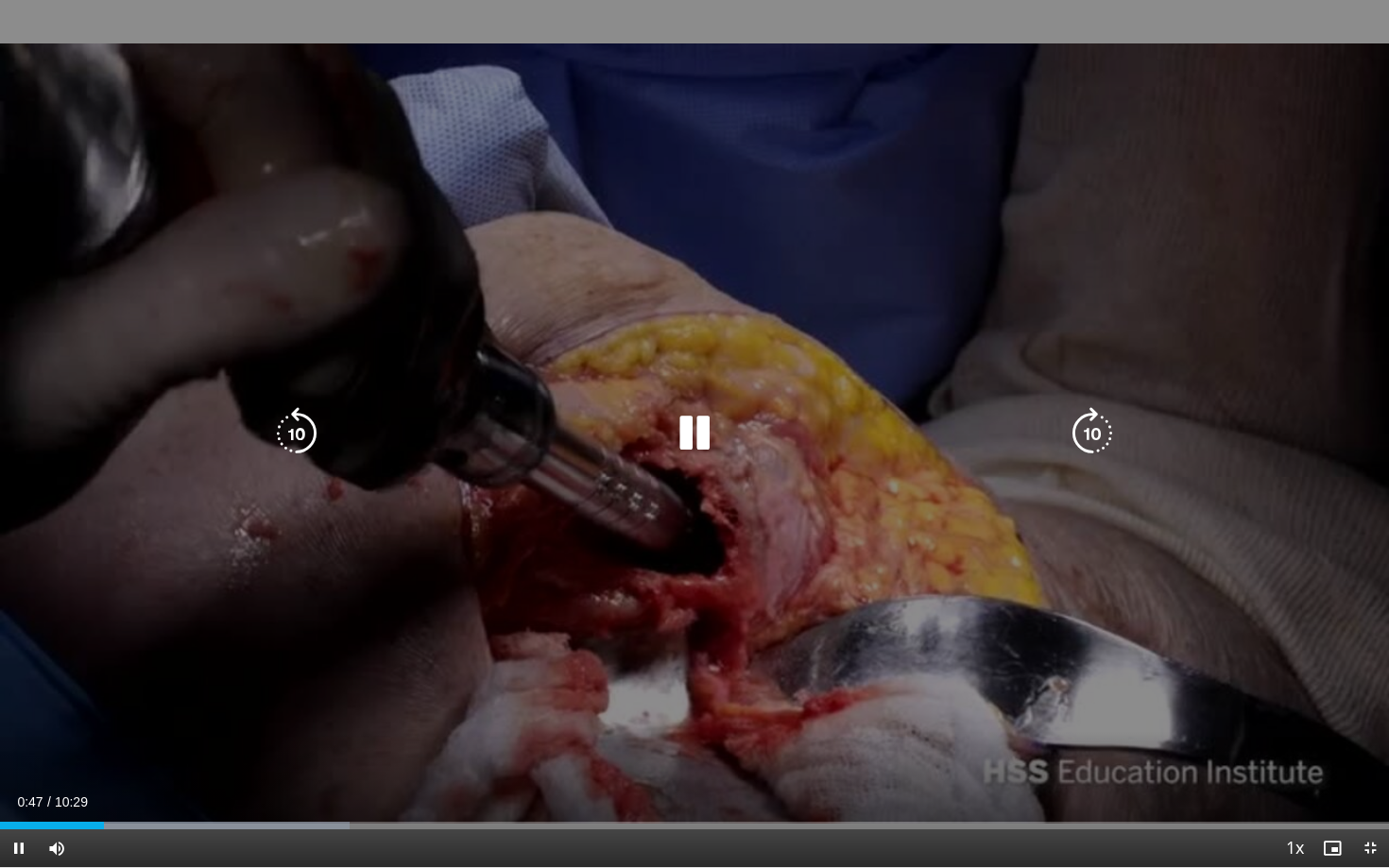 click on "10 seconds
Tap to unmute" at bounding box center (694, 434) 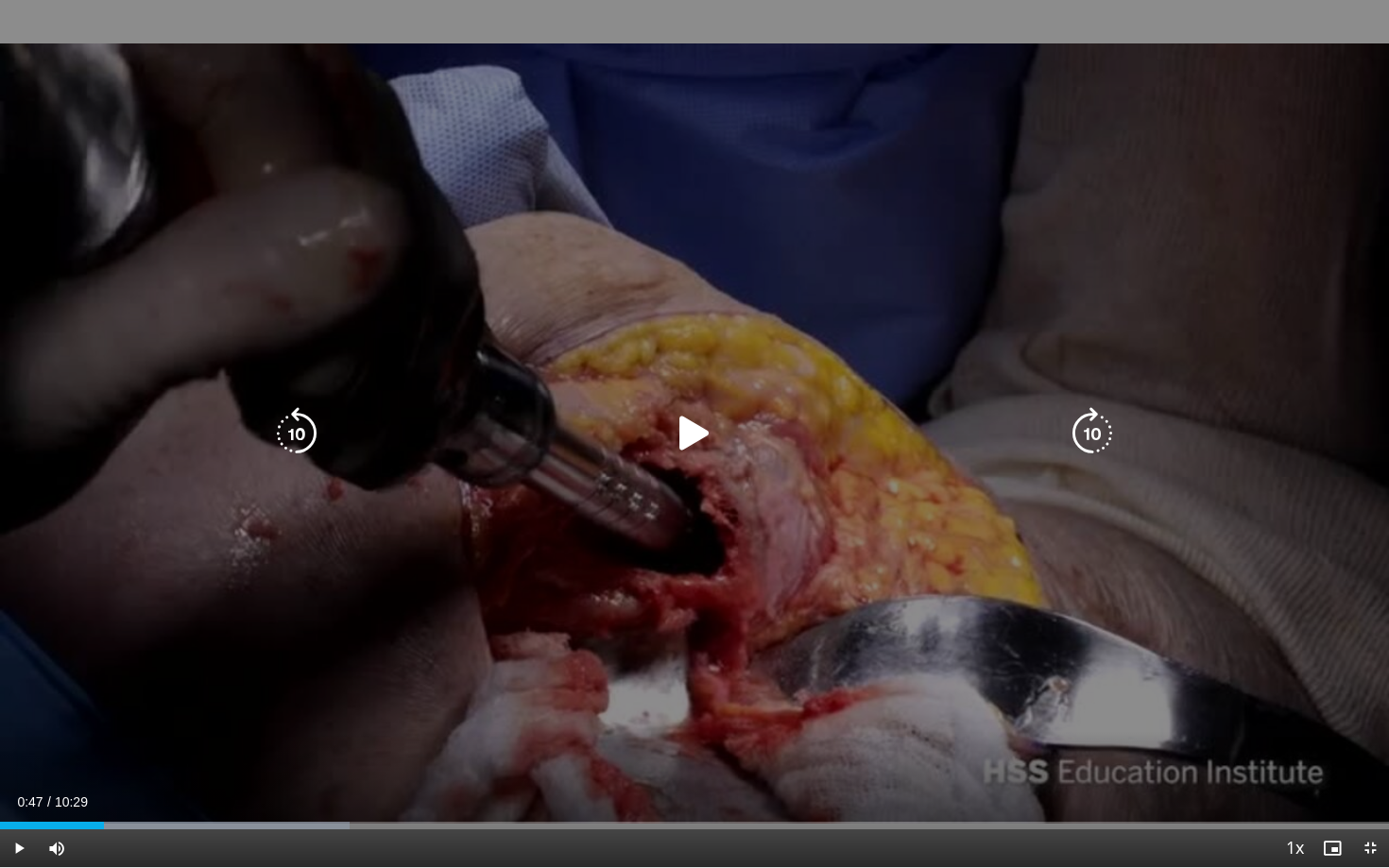 click on "10 seconds
Tap to unmute" at bounding box center (694, 434) 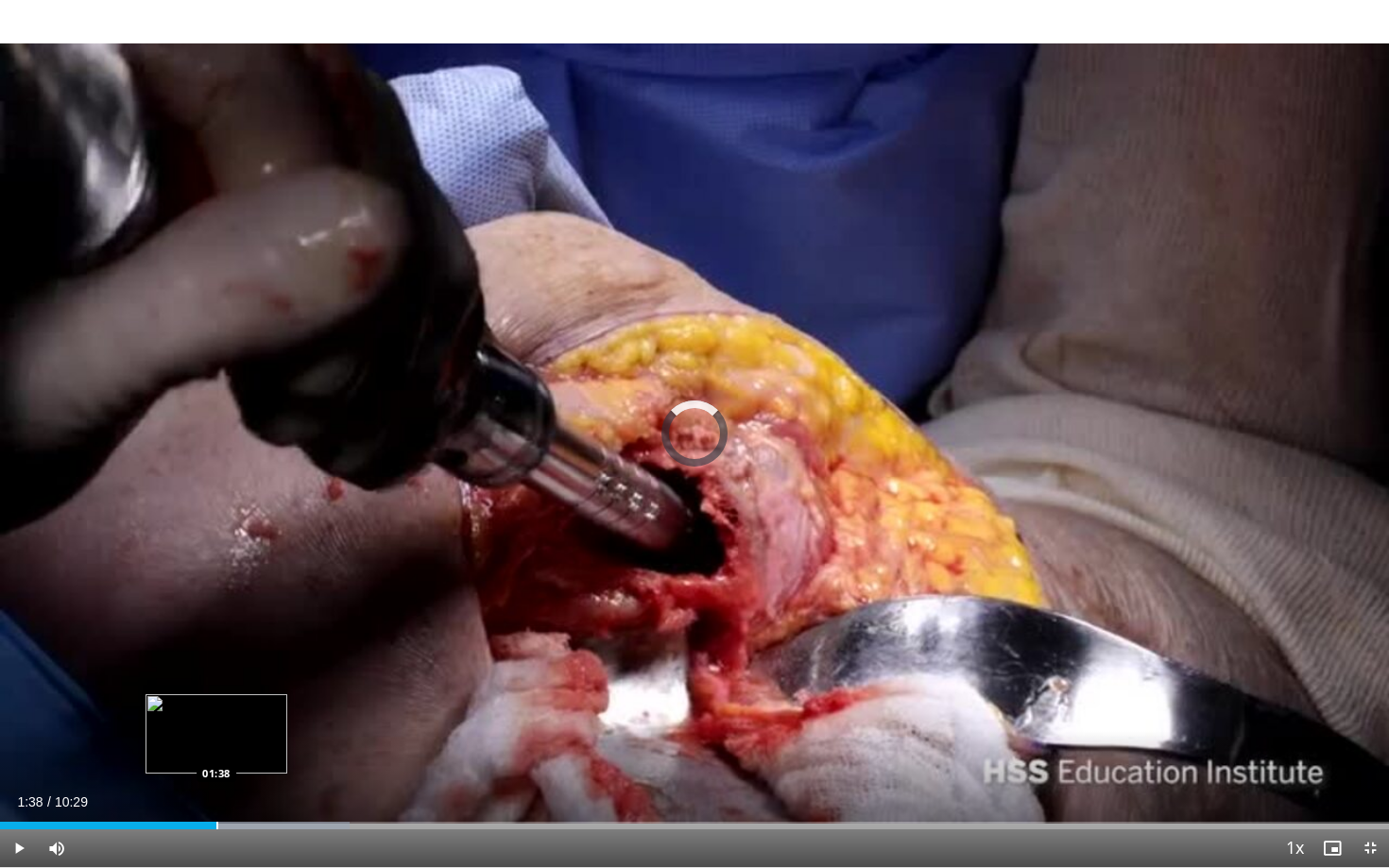 click on "Loaded :  25.19% 01:06 01:38" at bounding box center (694, 820) 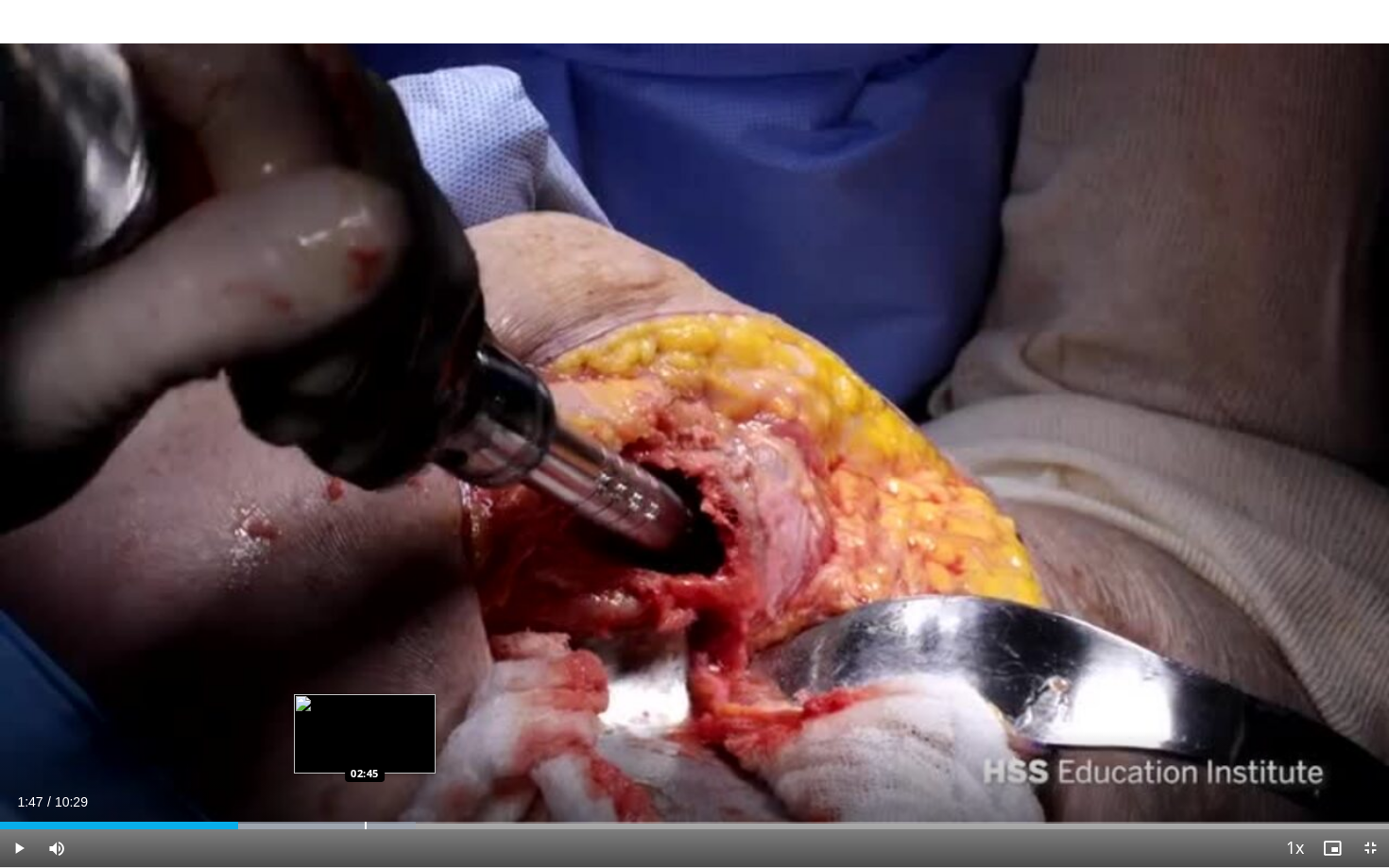click on "Loaded :  29.94% 01:47 02:45" at bounding box center [694, 820] 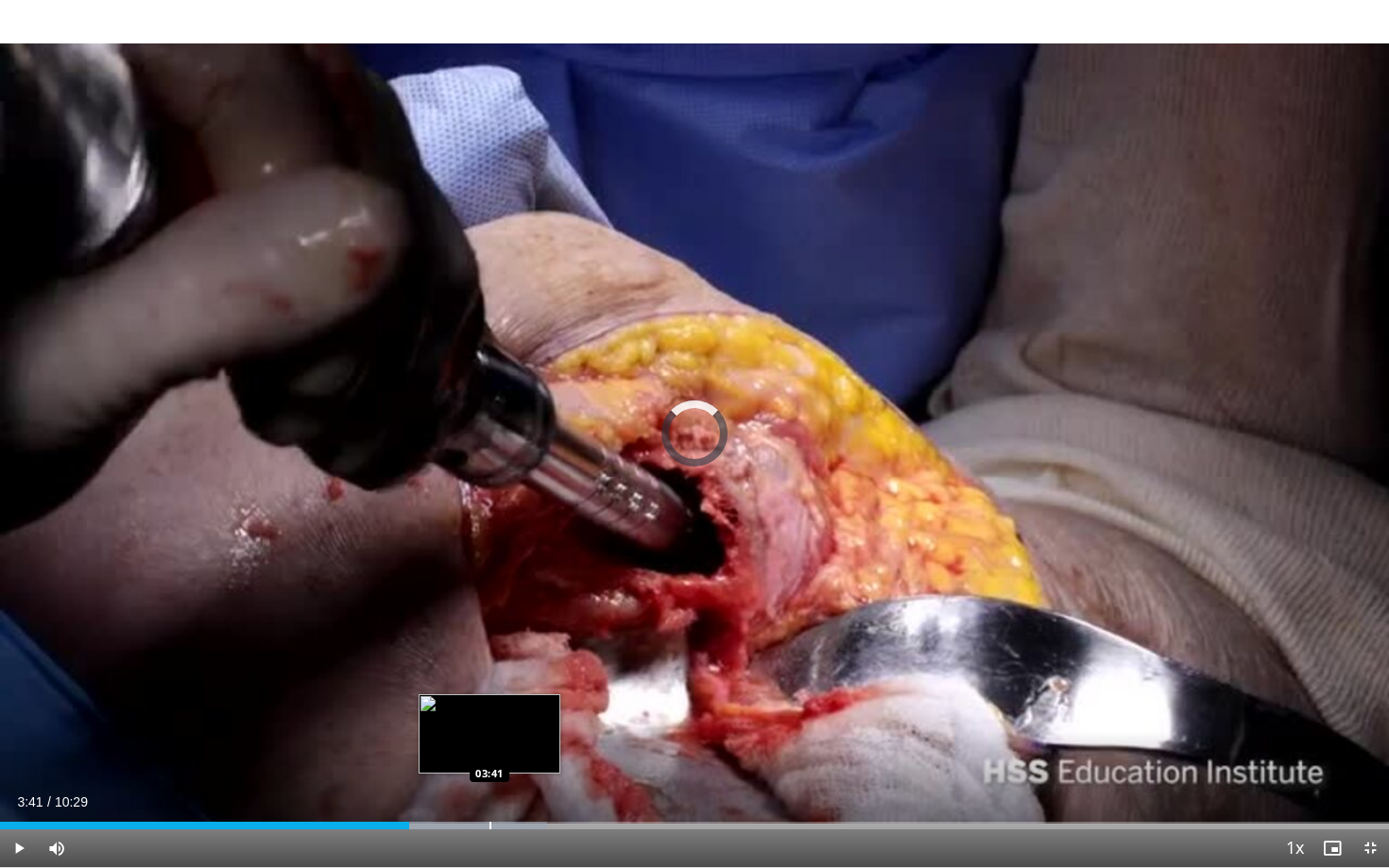 click on "Loaded :  39.37% 03:05 03:41" at bounding box center (694, 820) 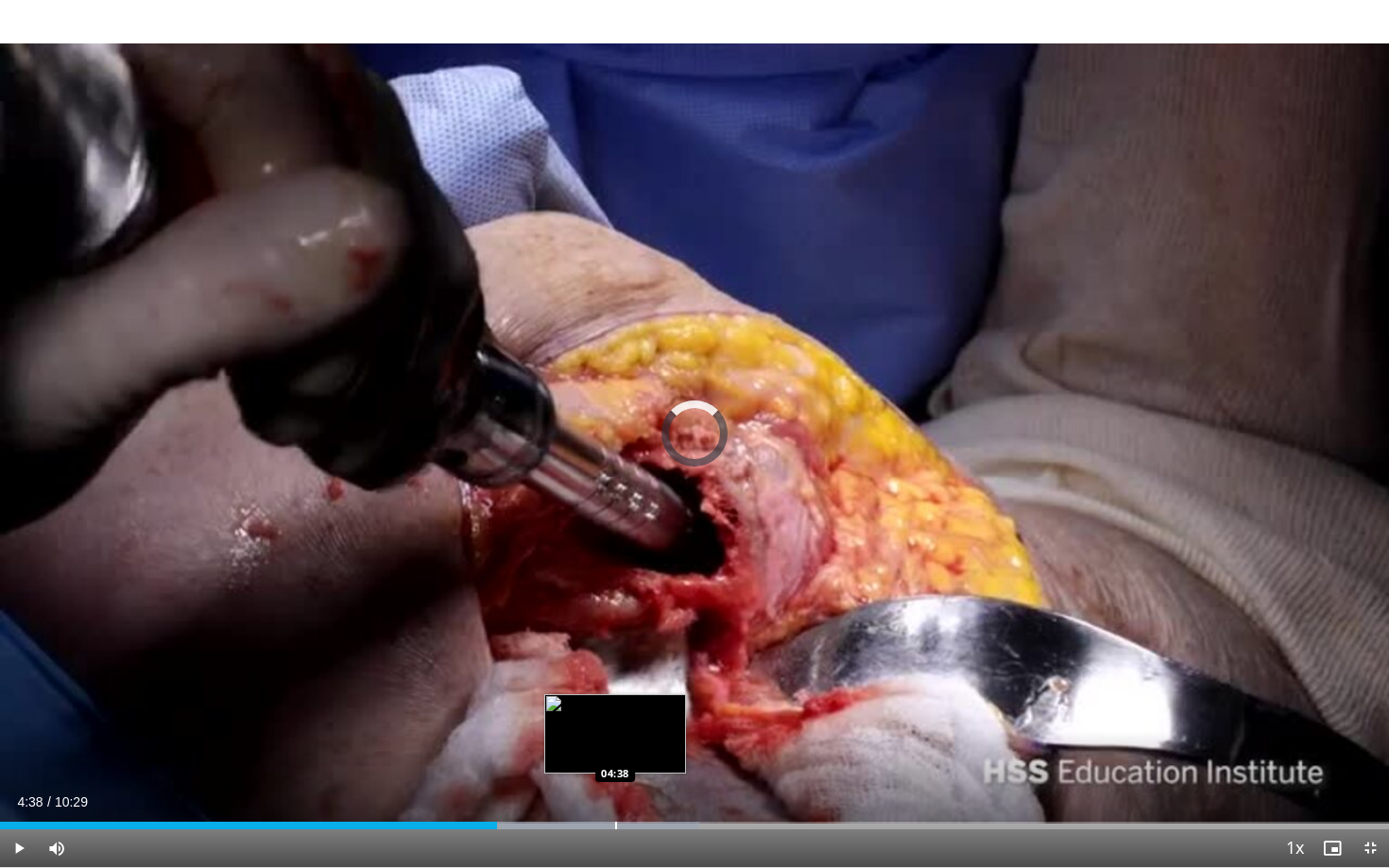 click on "Loaded :  50.37% 03:45 04:38" at bounding box center [694, 820] 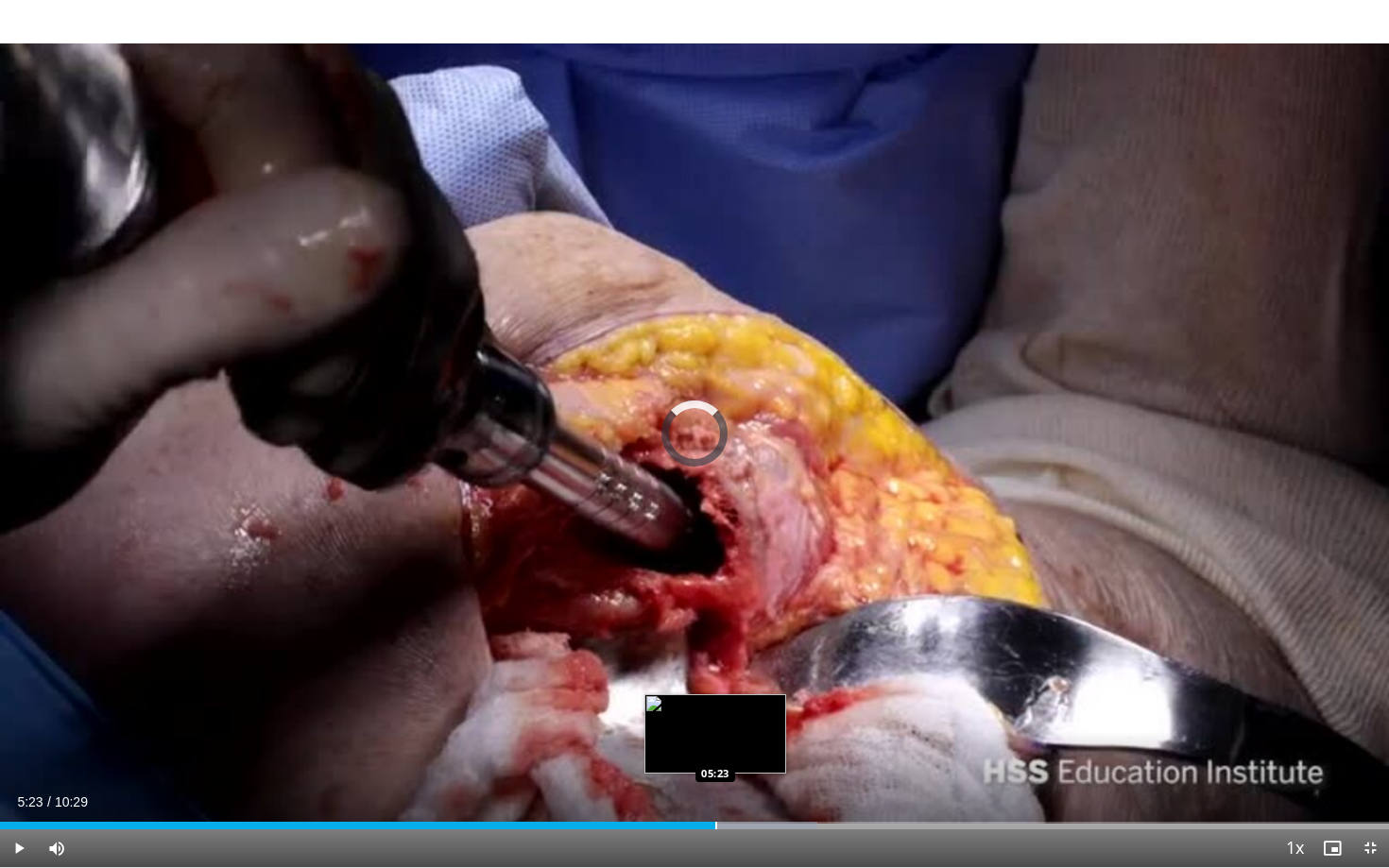 click on "Loaded :  58.86% 04:40 05:23" at bounding box center [694, 820] 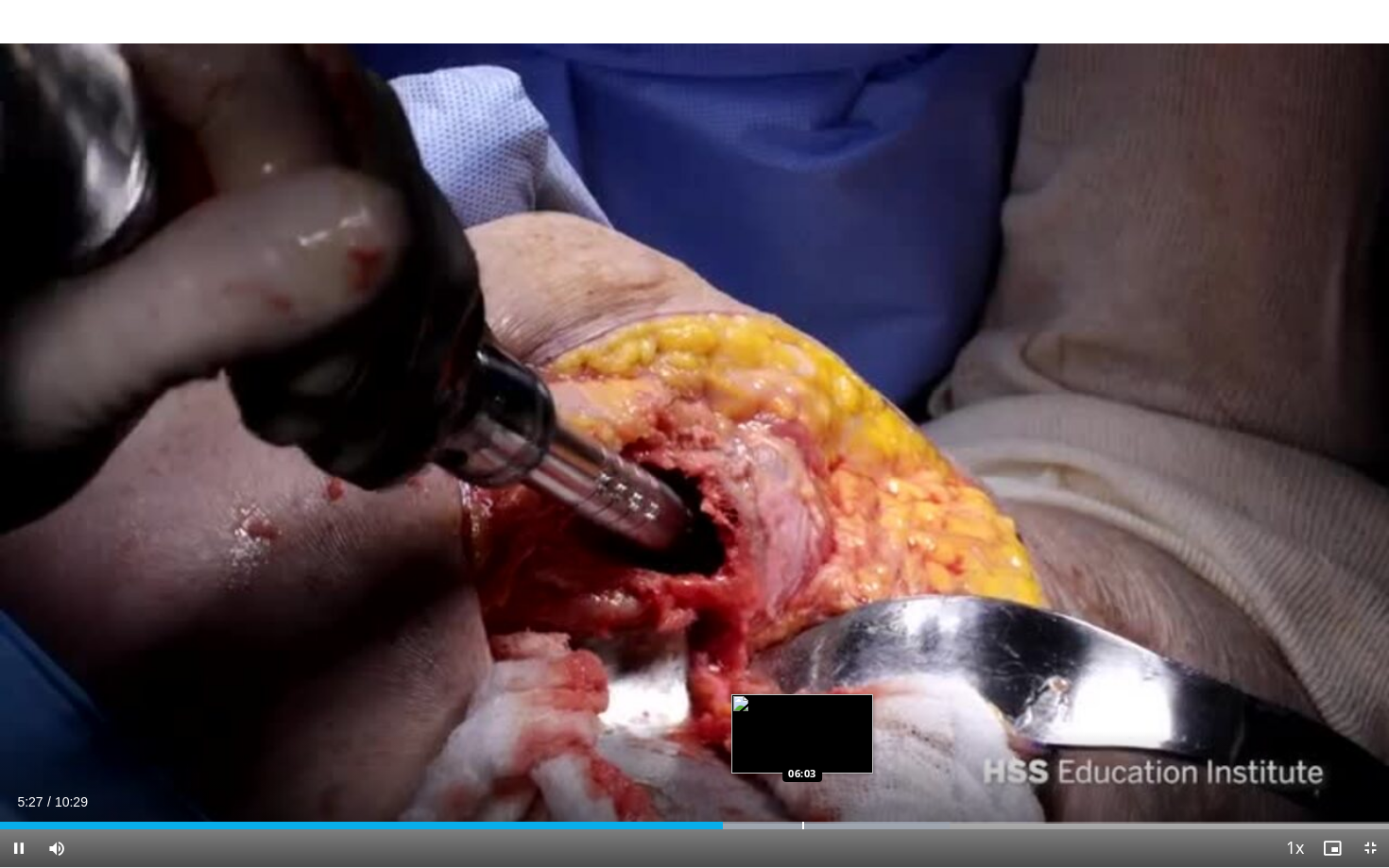 click at bounding box center (803, 825) 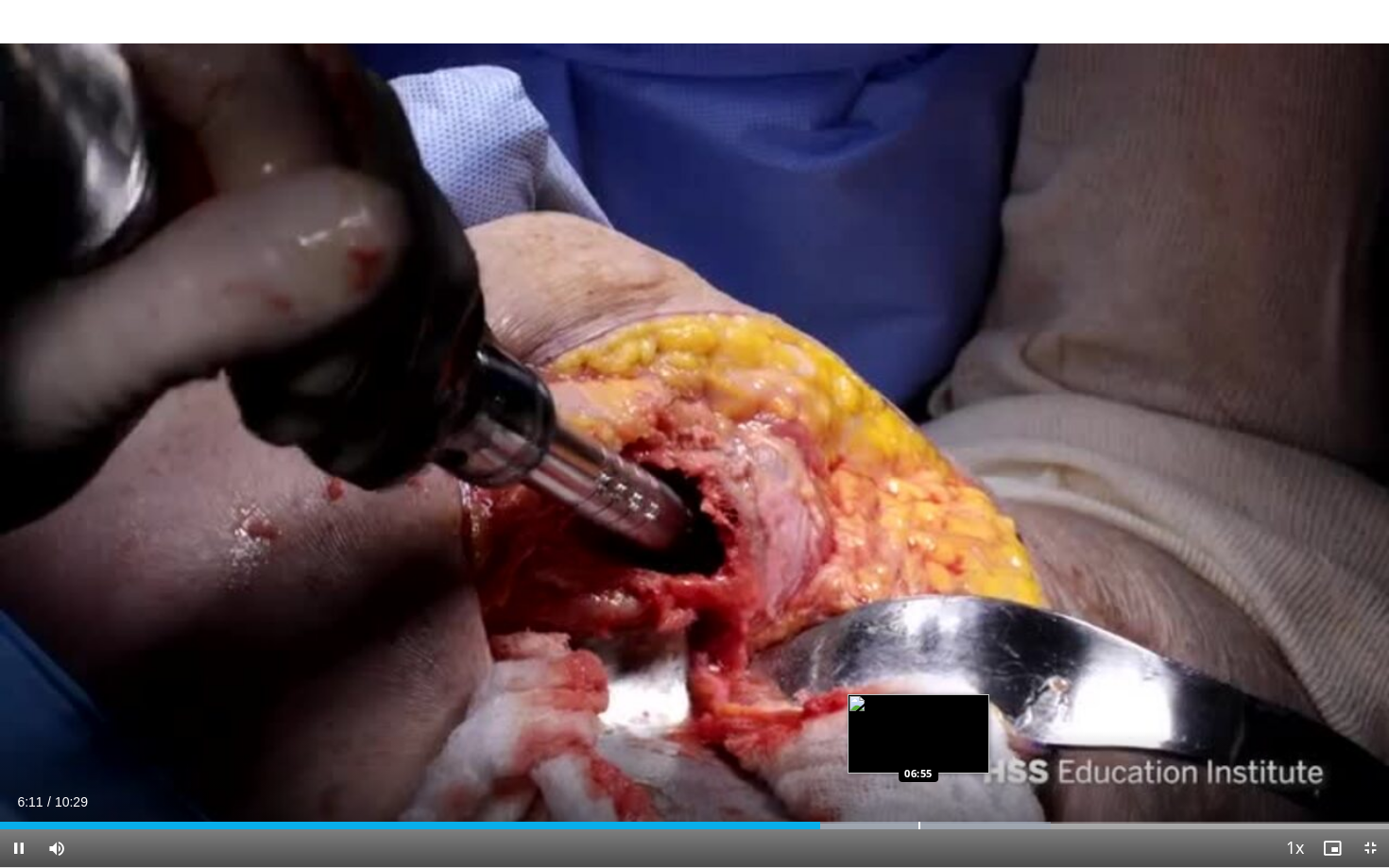 click at bounding box center [919, 825] 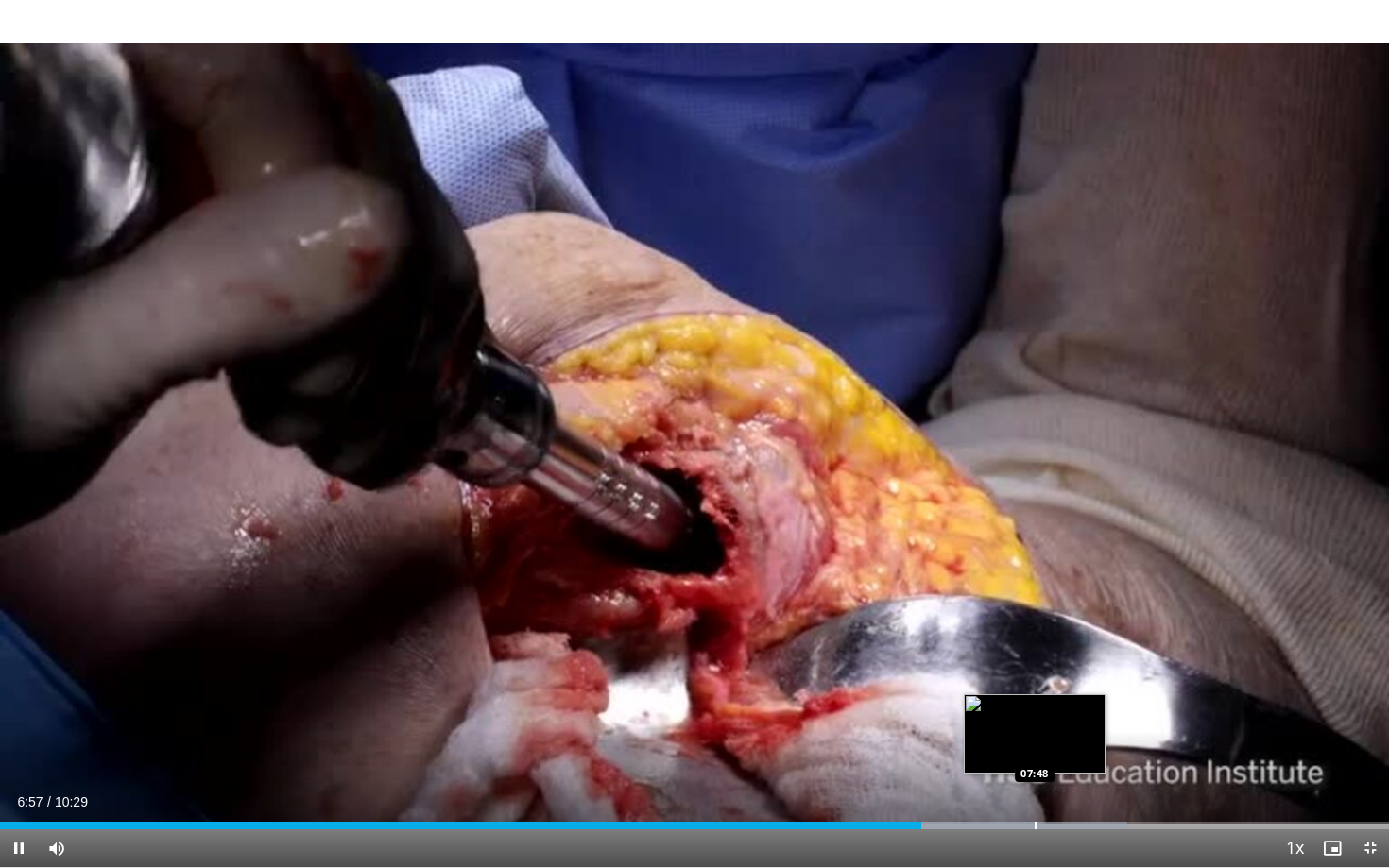 click on "Loaded :  81.13% 06:57 07:48" at bounding box center [694, 820] 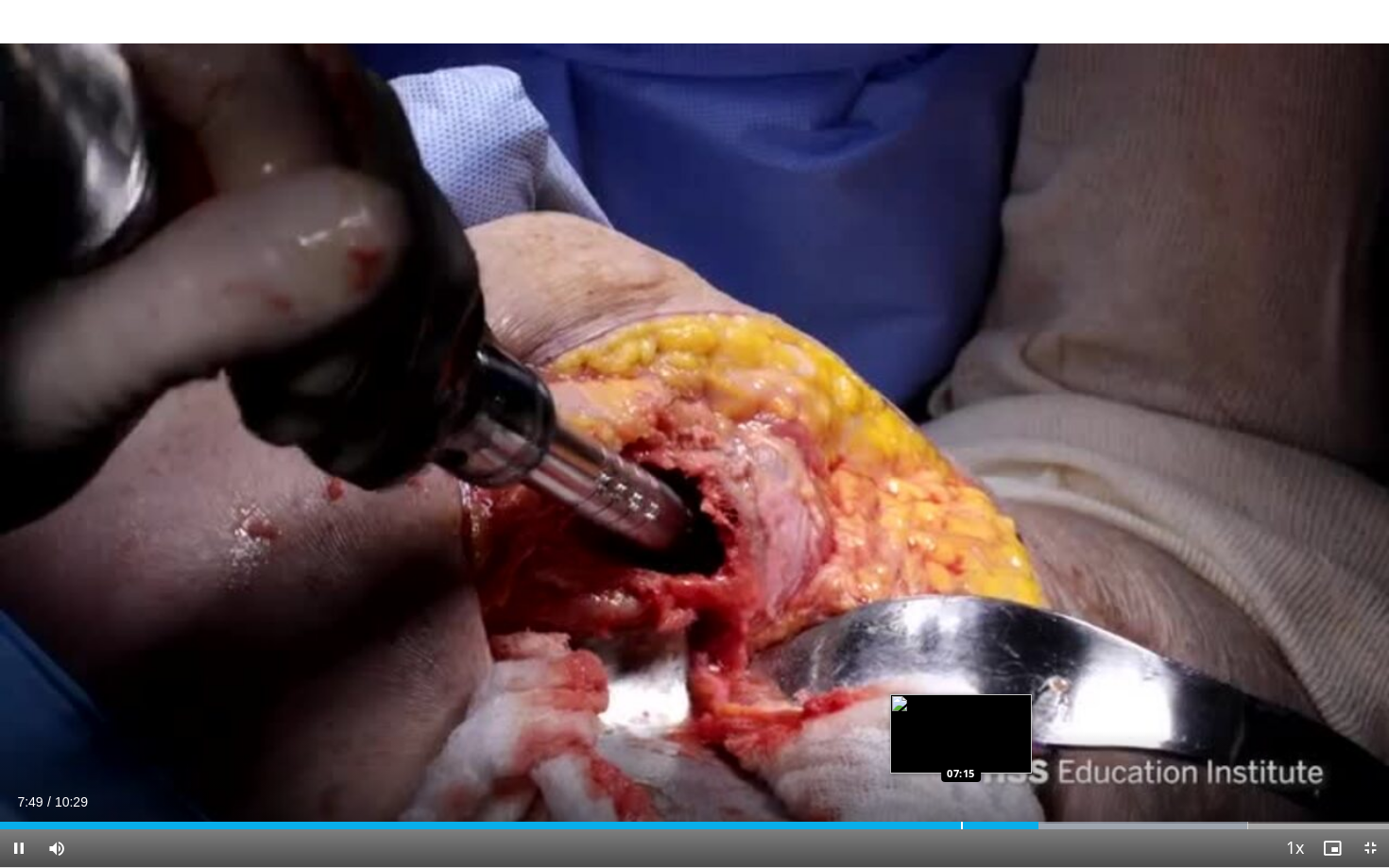 click on "Loaded :  89.83% 07:50 07:15" at bounding box center [694, 820] 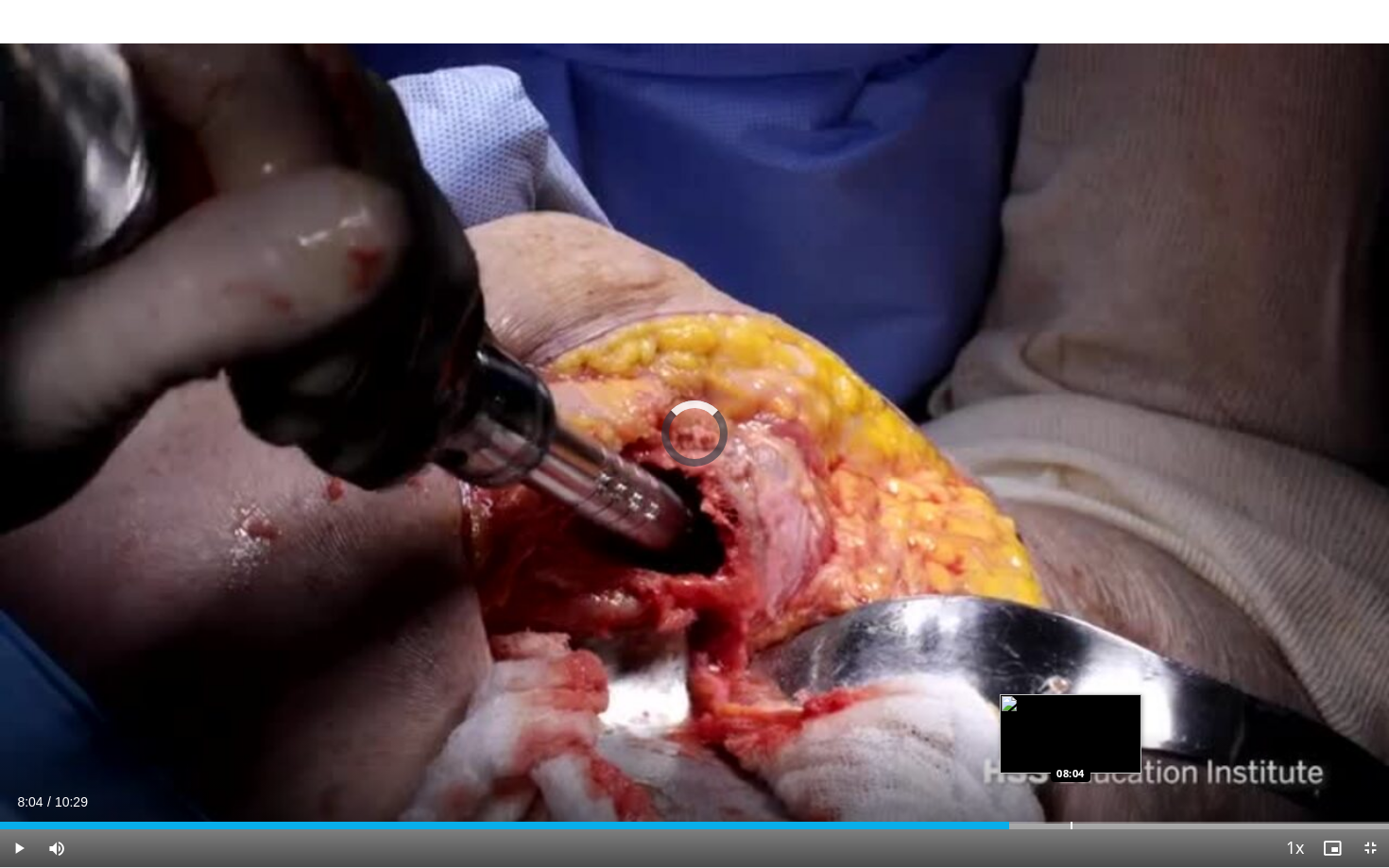 click at bounding box center (1072, 825) 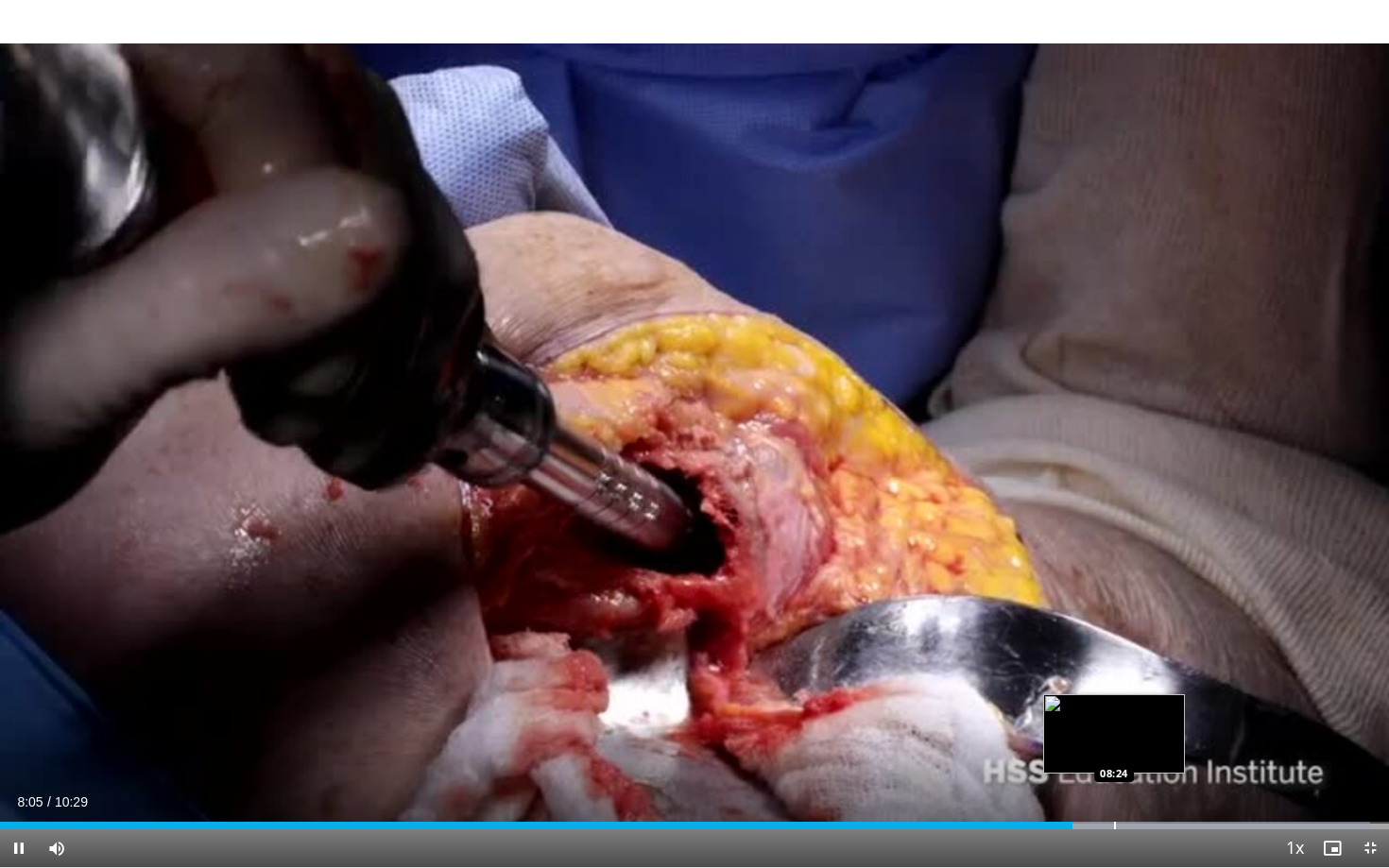 click at bounding box center [1115, 825] 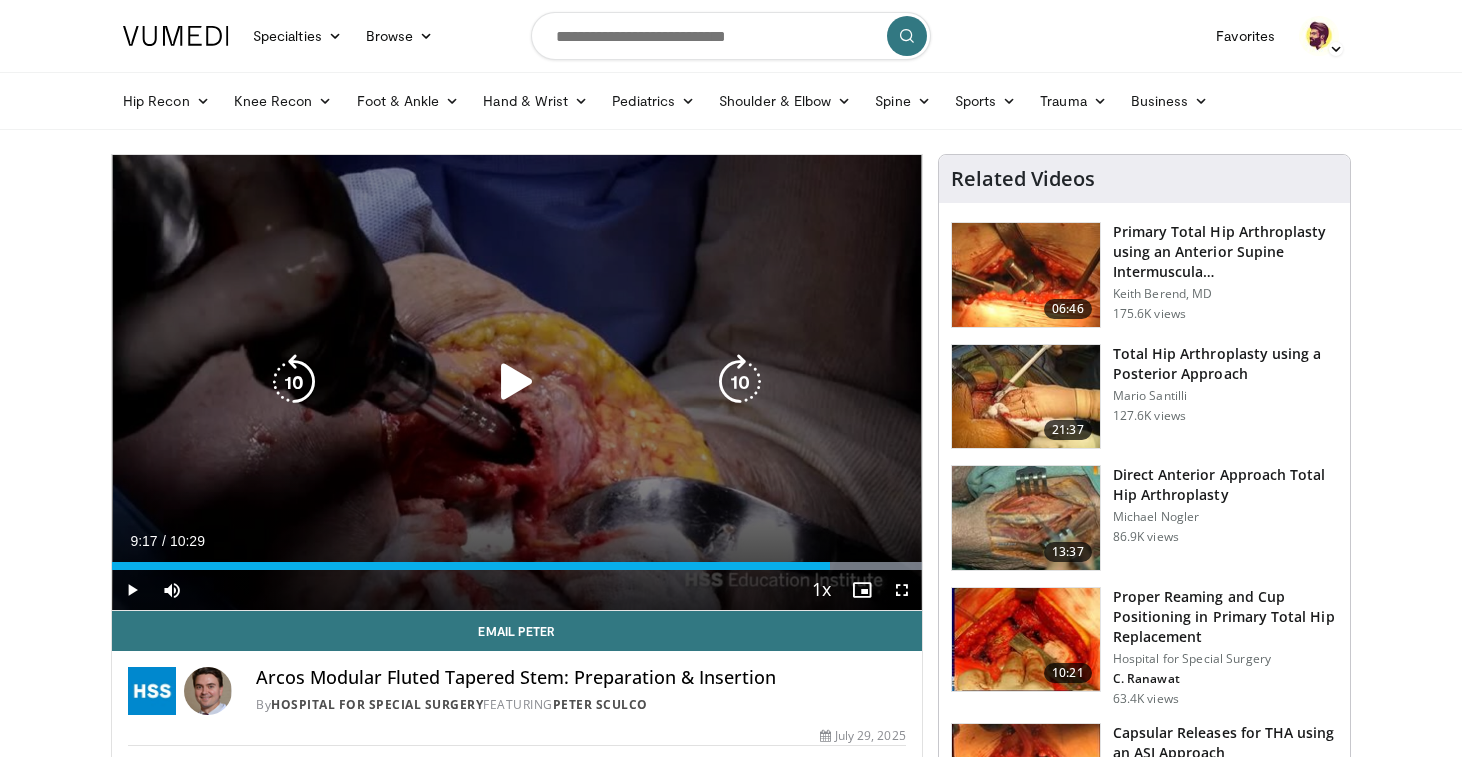 click on "10 seconds
Tap to unmute" at bounding box center [517, 382] 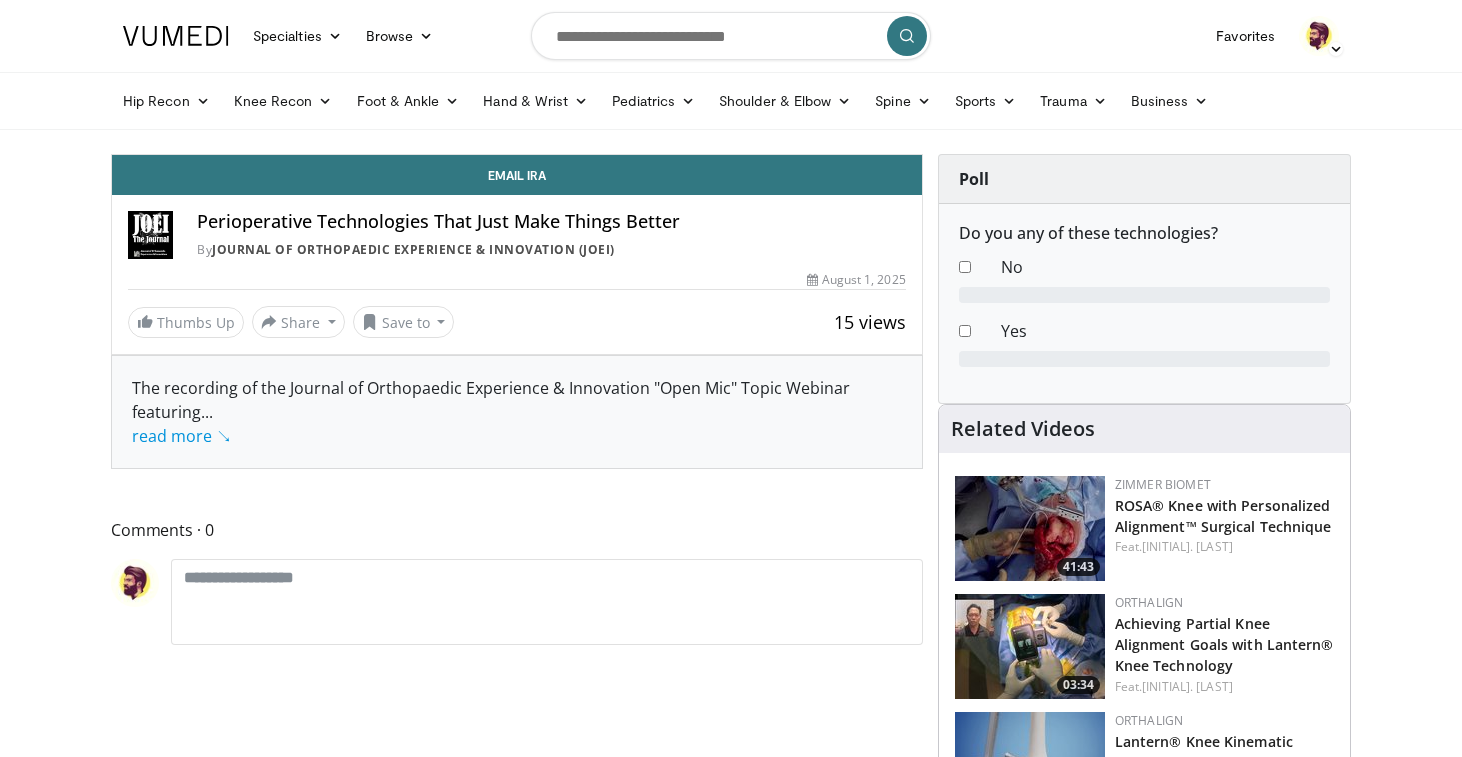 scroll, scrollTop: 0, scrollLeft: 0, axis: both 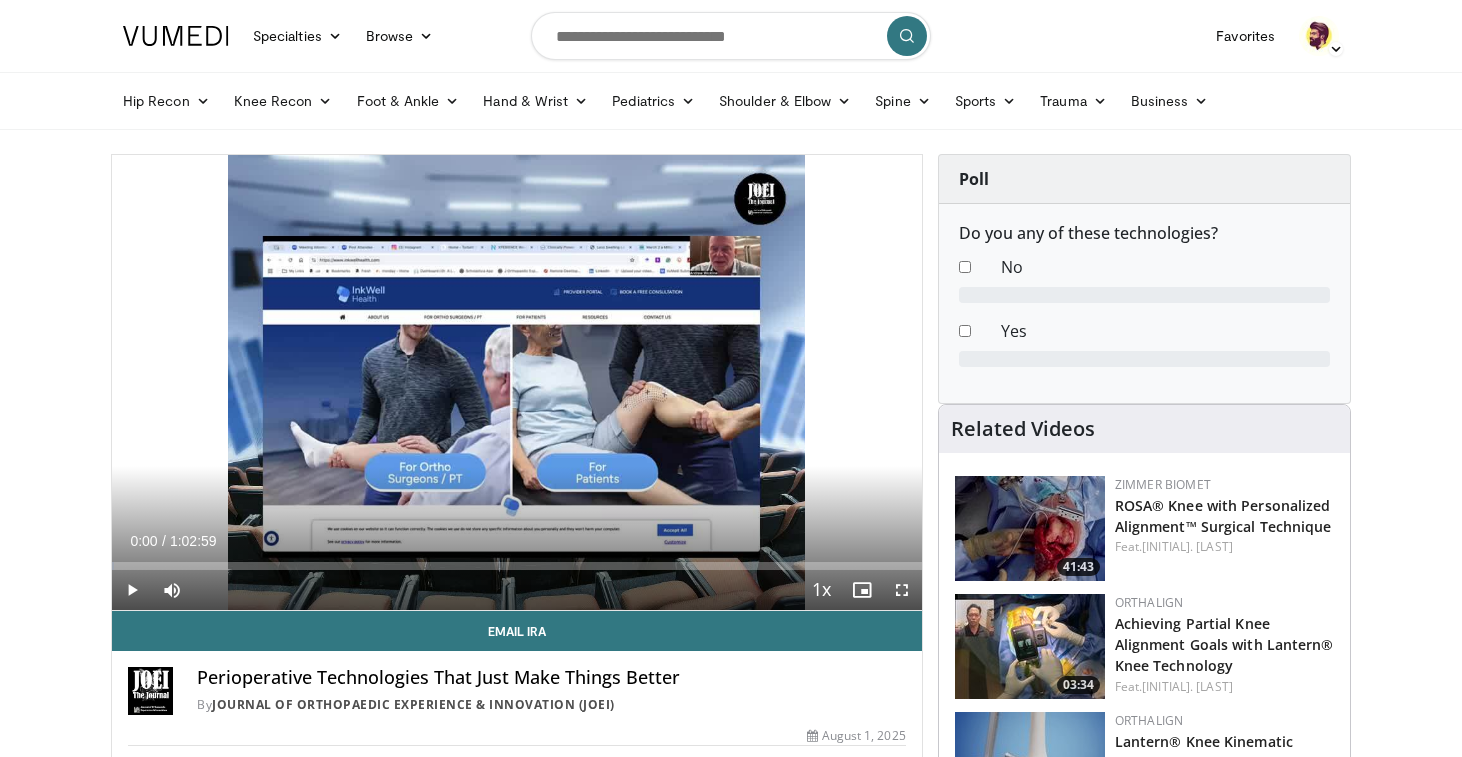 click at bounding box center [132, 590] 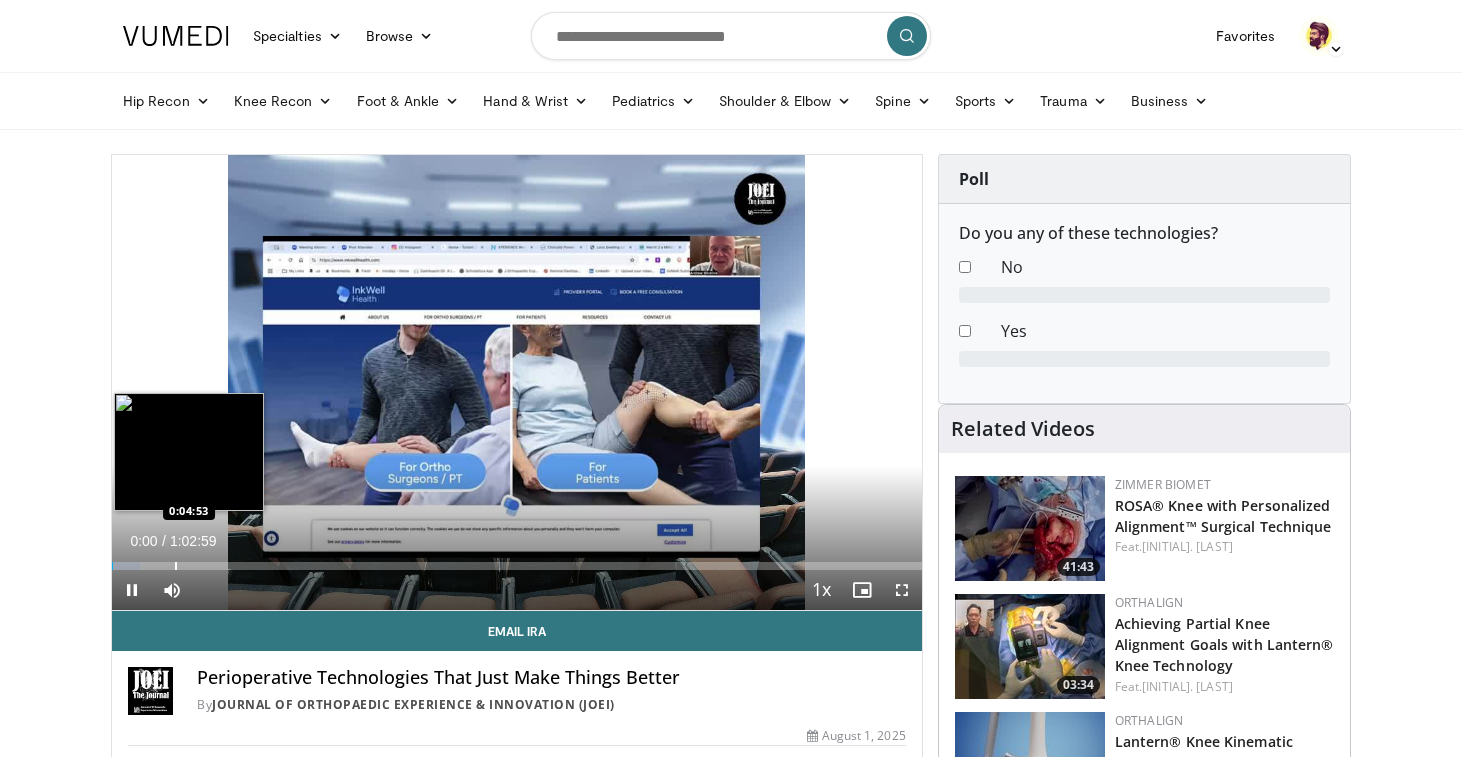click at bounding box center (176, 566) 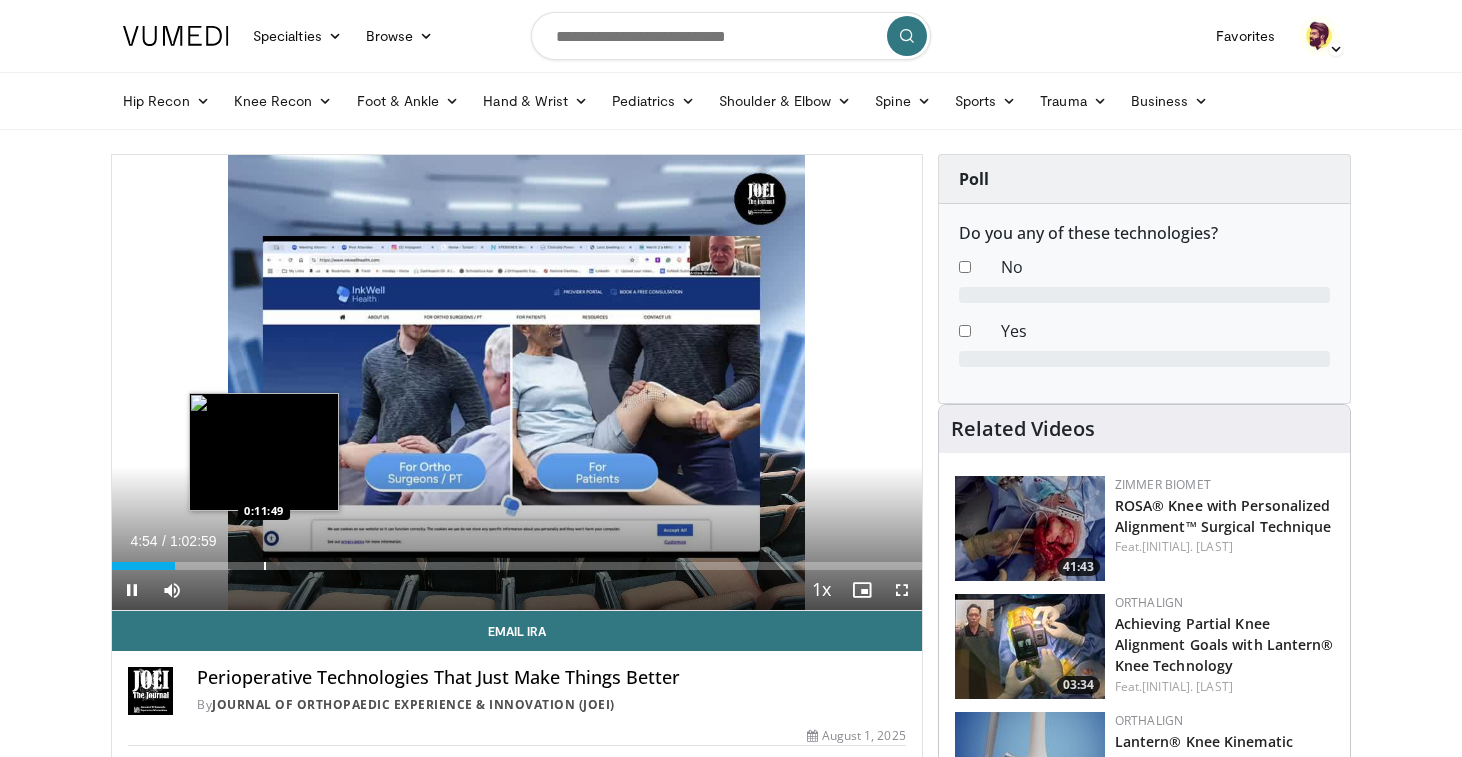 click at bounding box center (265, 566) 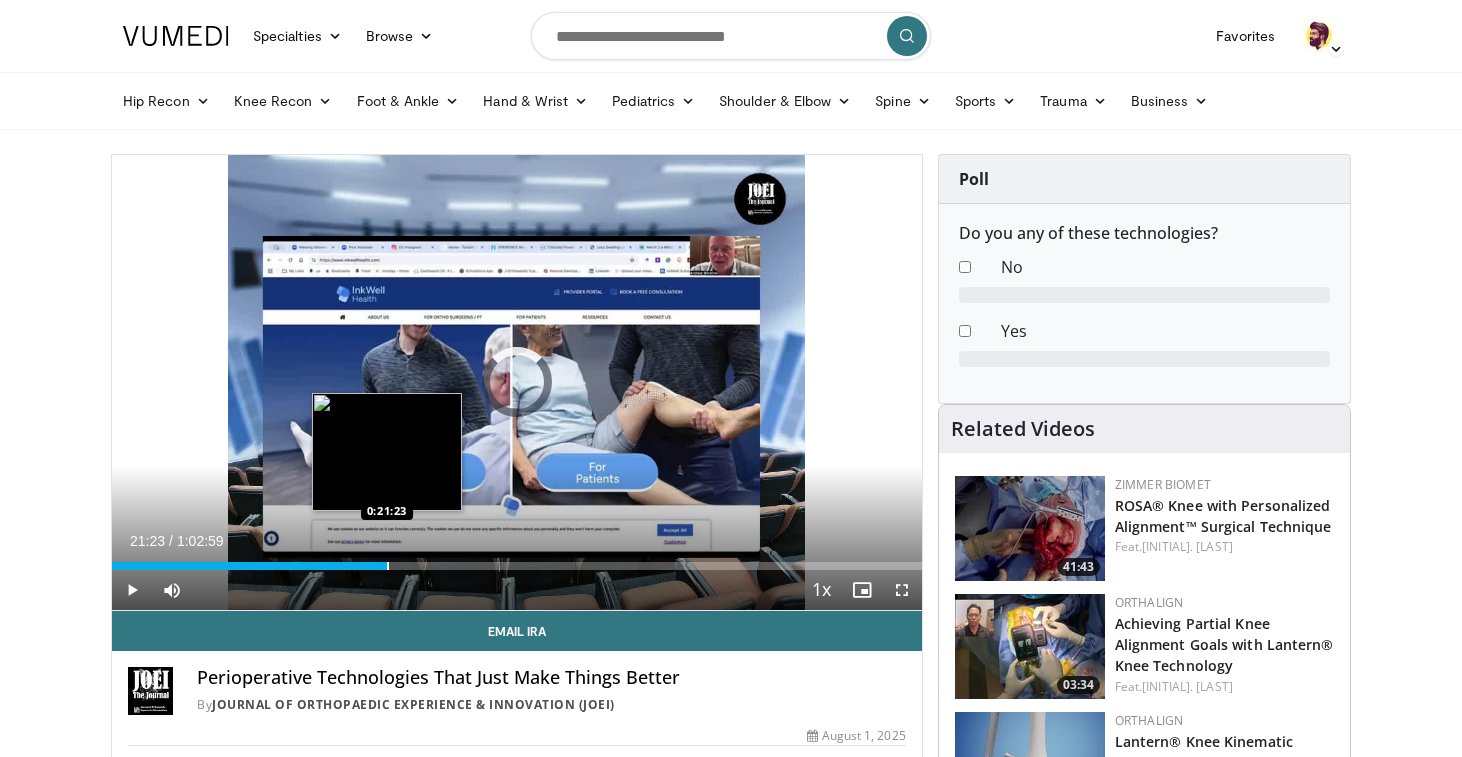 click at bounding box center (388, 566) 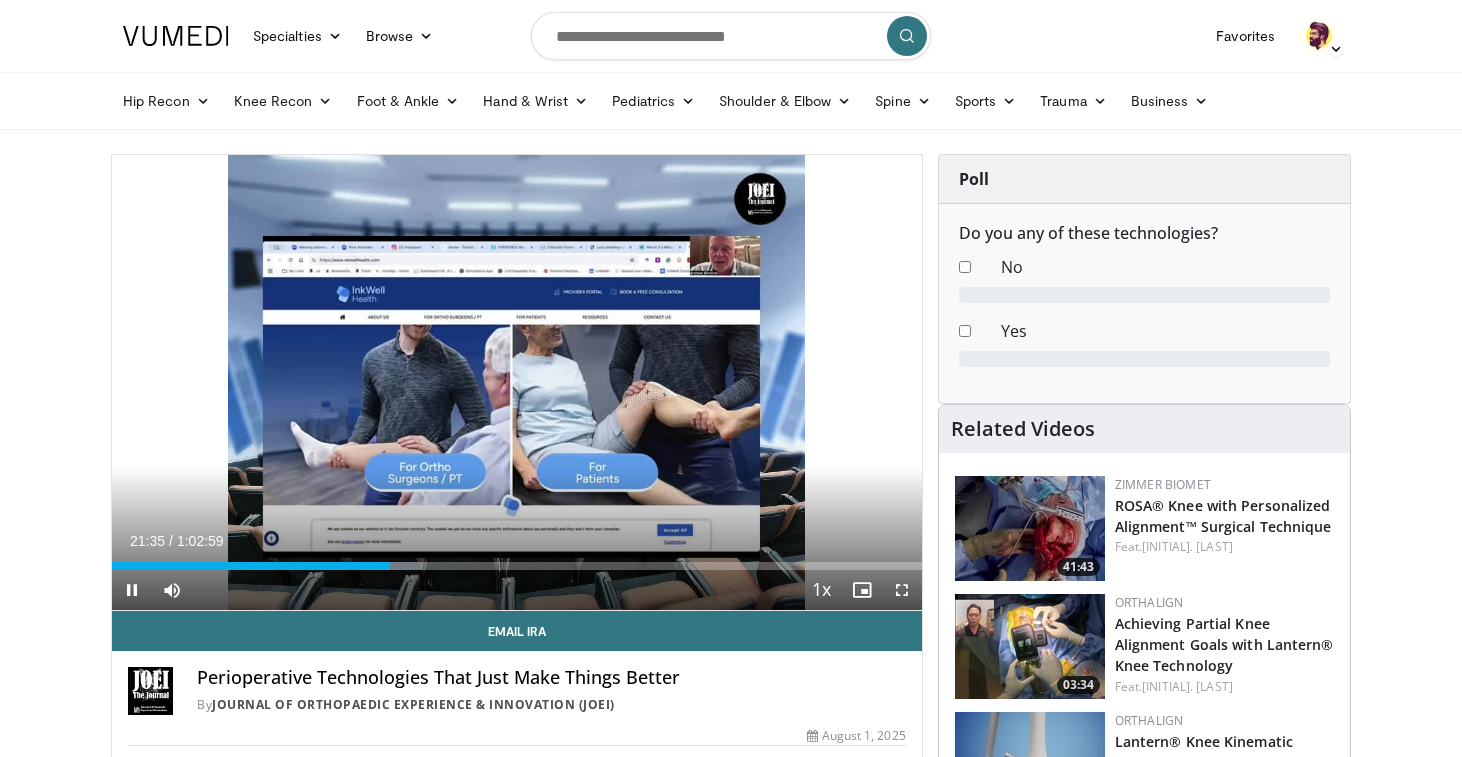 click at bounding box center (902, 590) 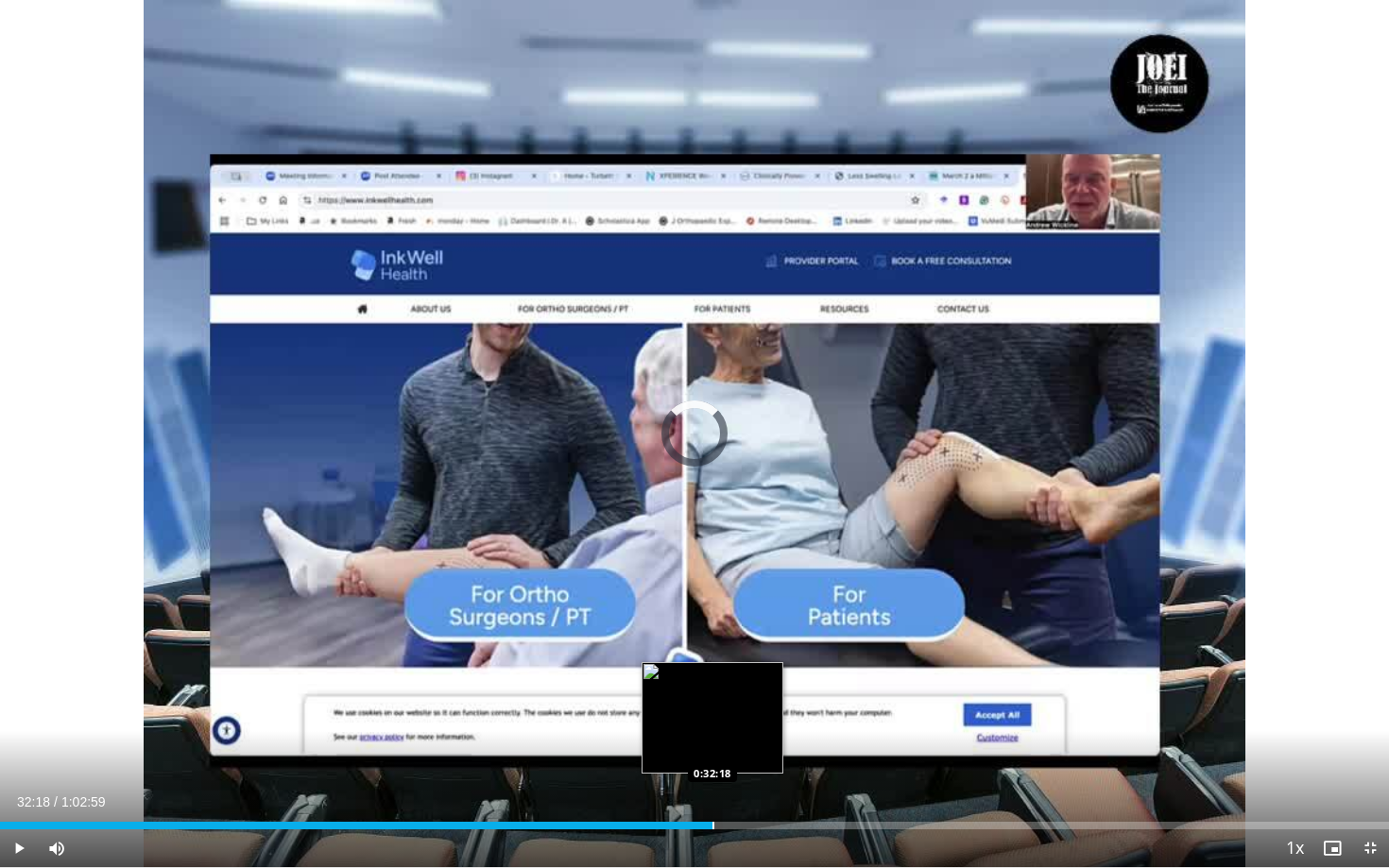 click on "Loaded :  38.36% 0:32:18 0:32:18" at bounding box center (694, 820) 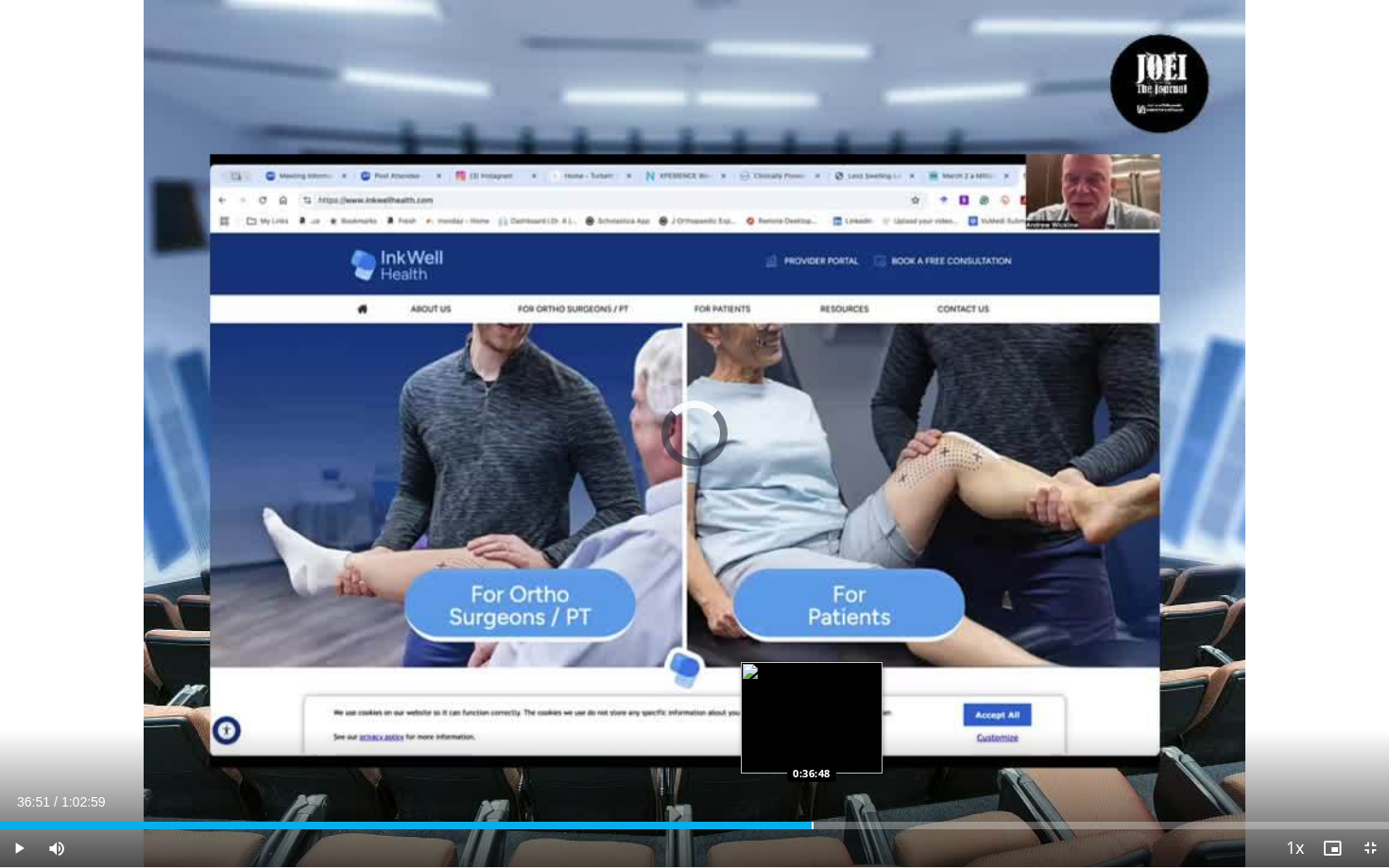 click at bounding box center (813, 825) 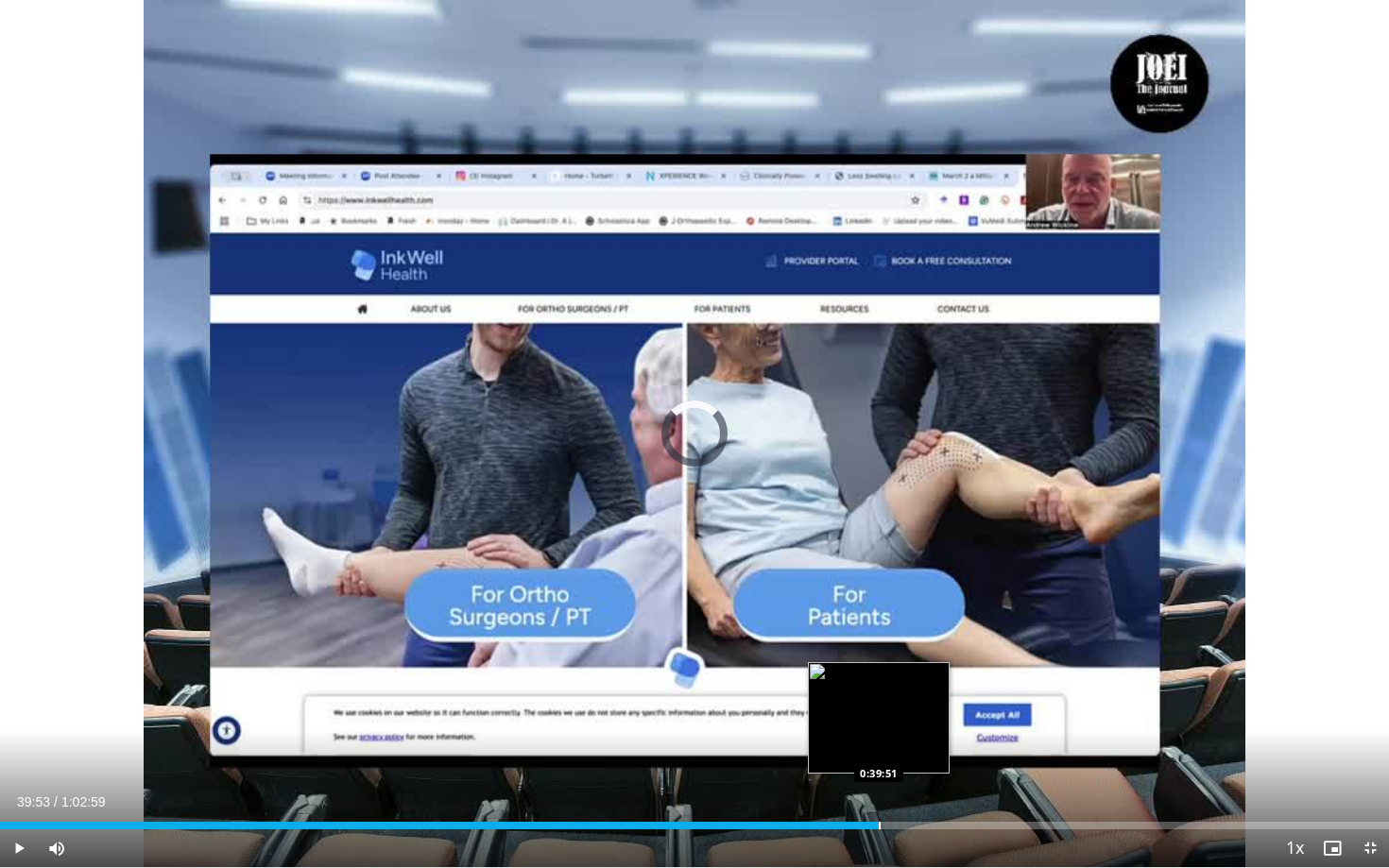 click on "Loaded :  58.58% 0:39:53 0:39:51" at bounding box center (694, 820) 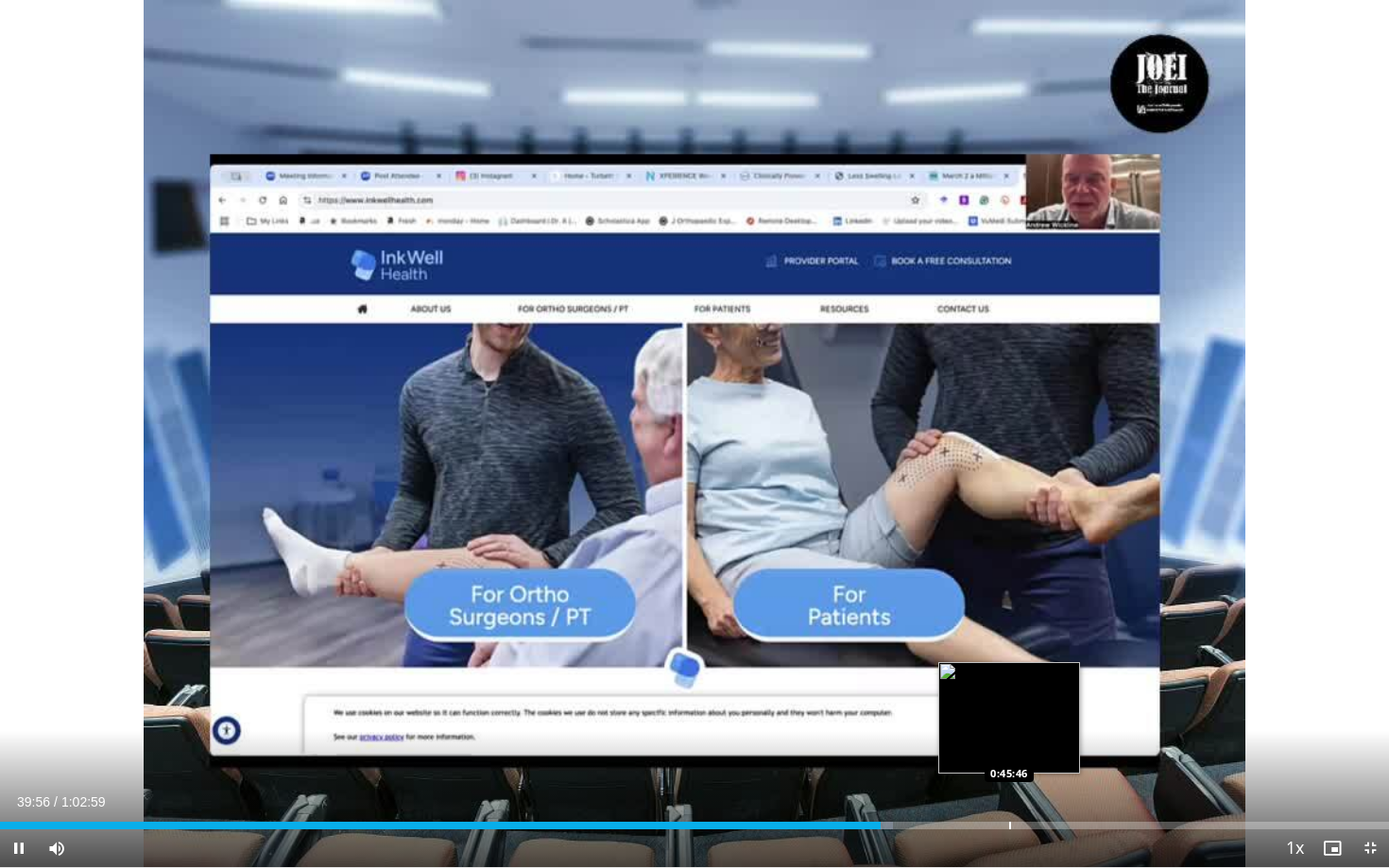 click on "Loaded :  64.29% 0:39:56 0:45:46" at bounding box center (694, 820) 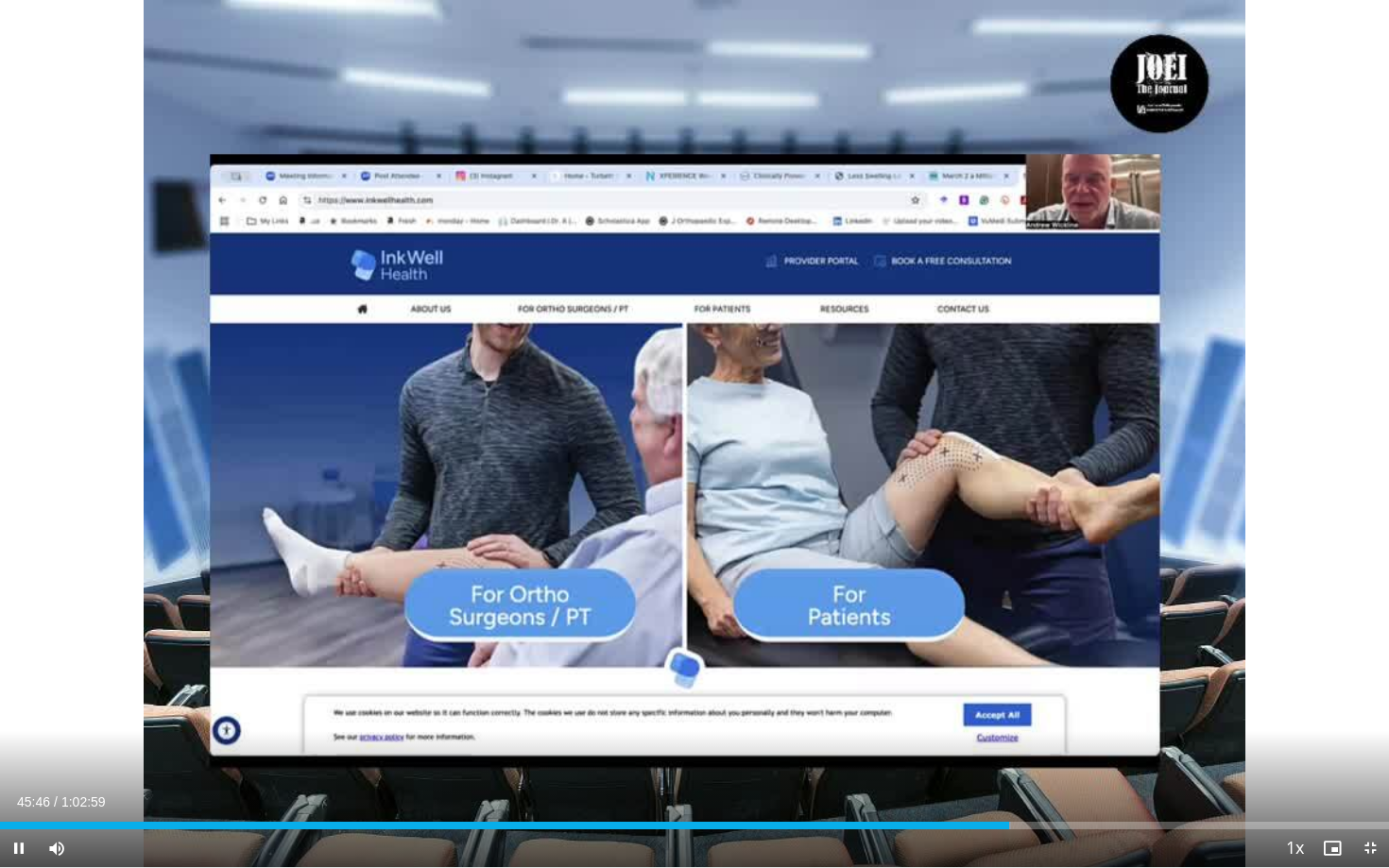 click at bounding box center [1370, 848] 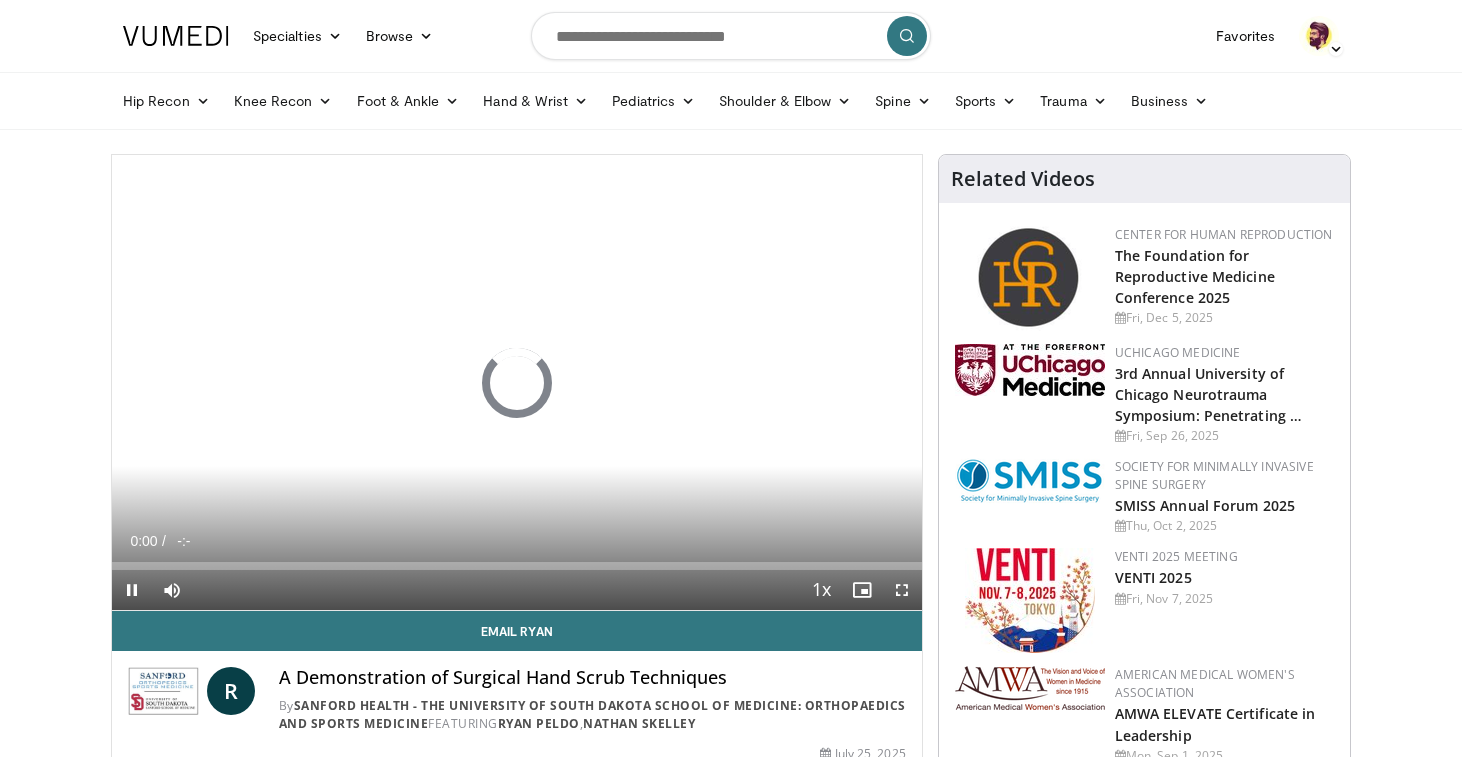 scroll, scrollTop: 0, scrollLeft: 0, axis: both 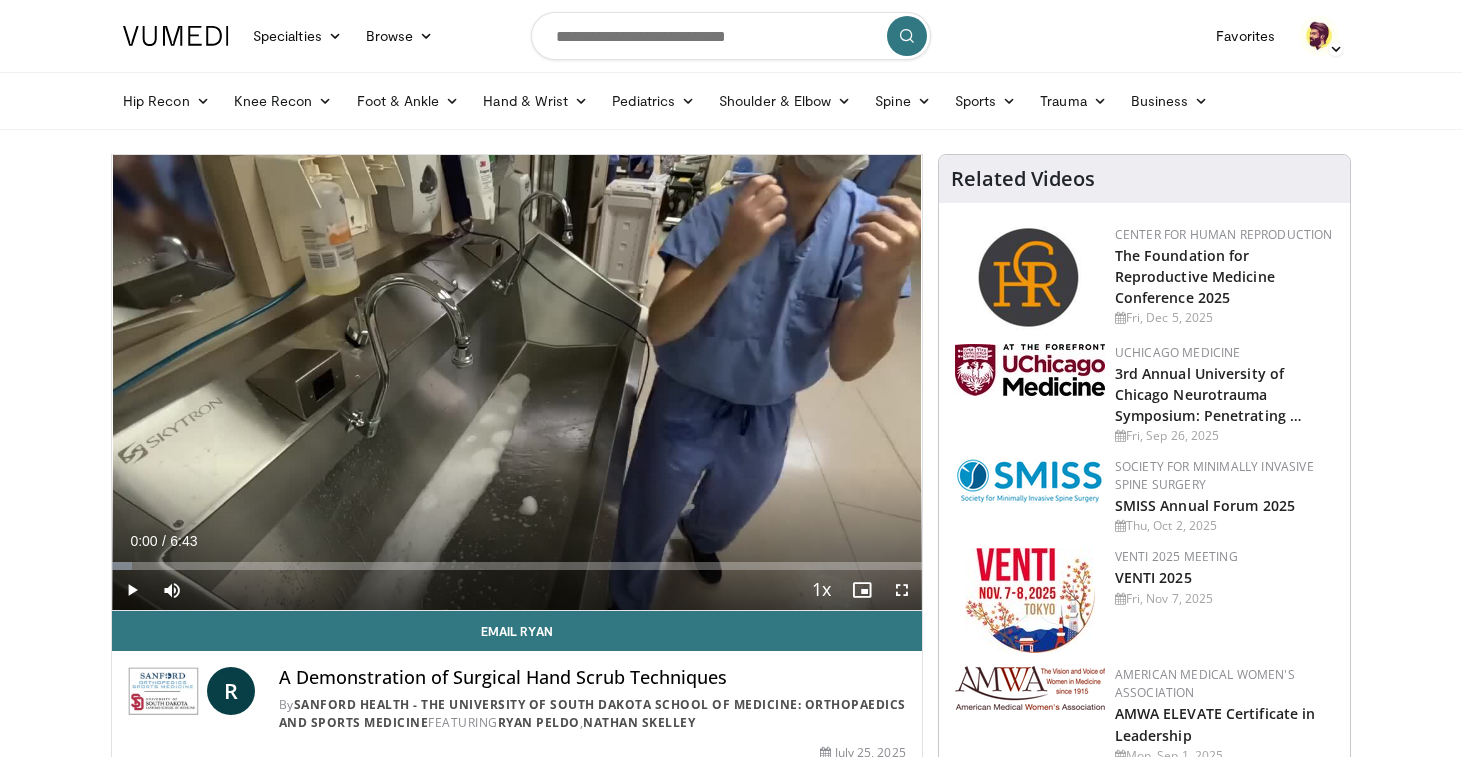click at bounding box center (902, 590) 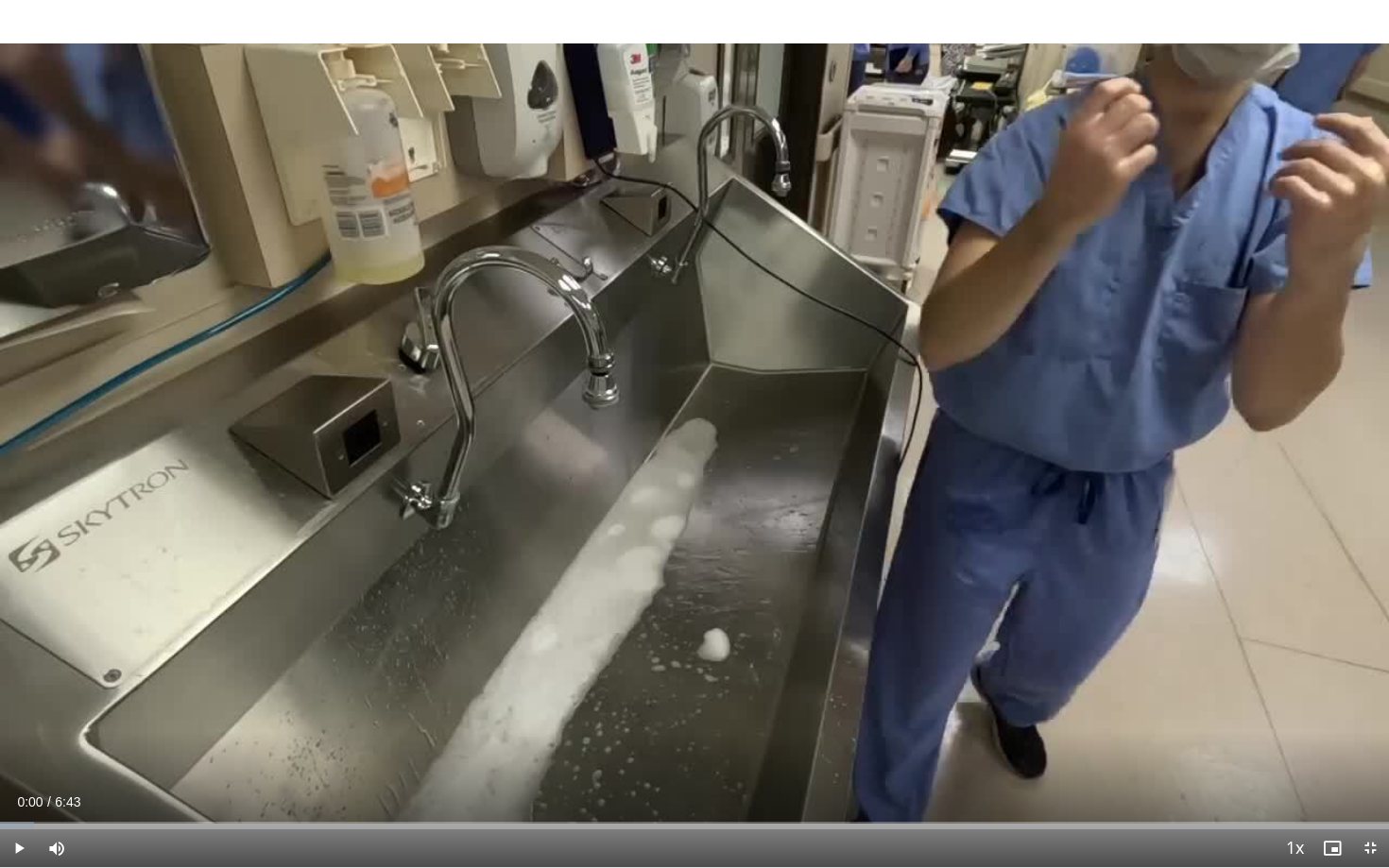 click at bounding box center [19, 848] 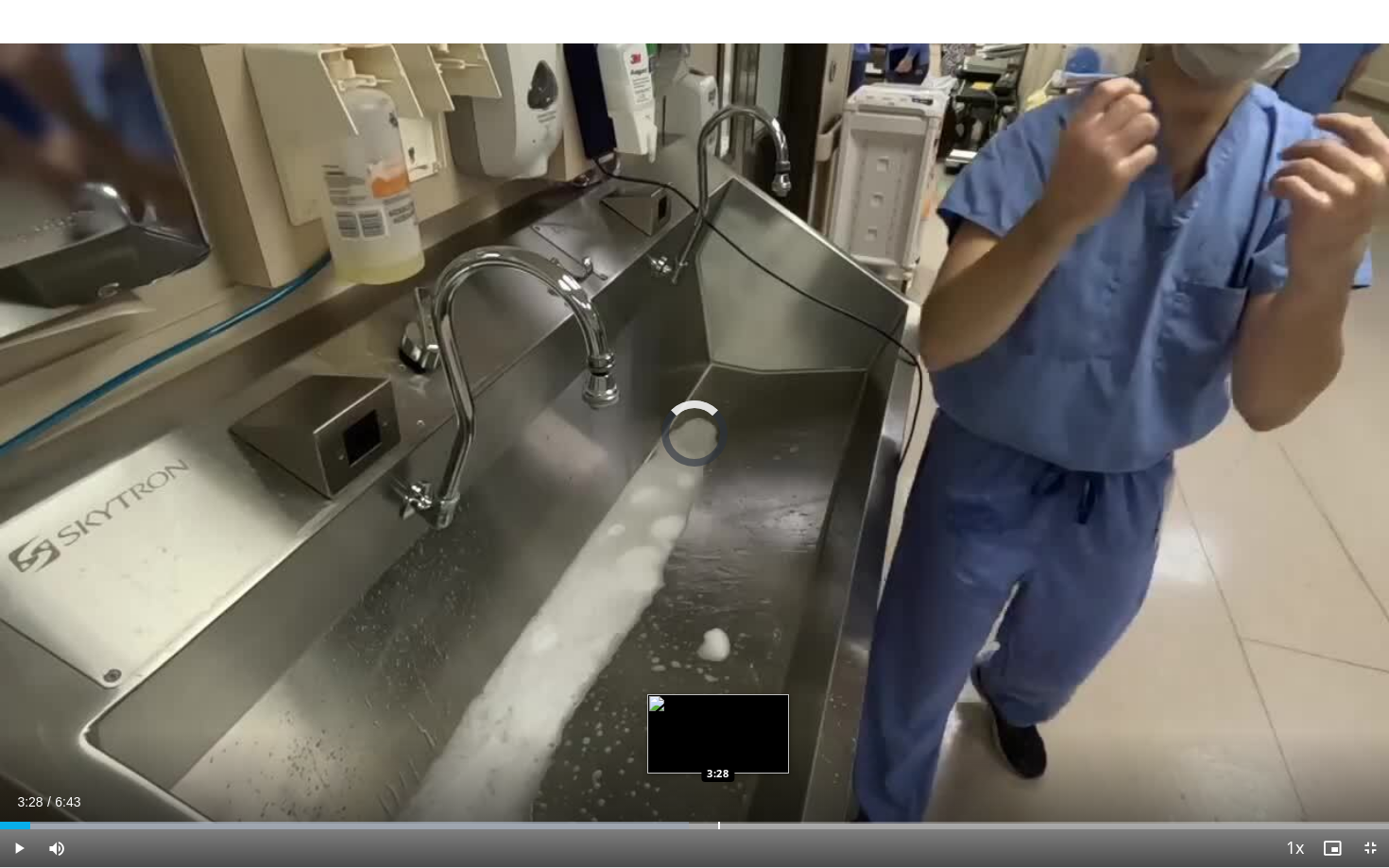 click on "Loaded :  49.60% 0:08 3:28" at bounding box center (694, 820) 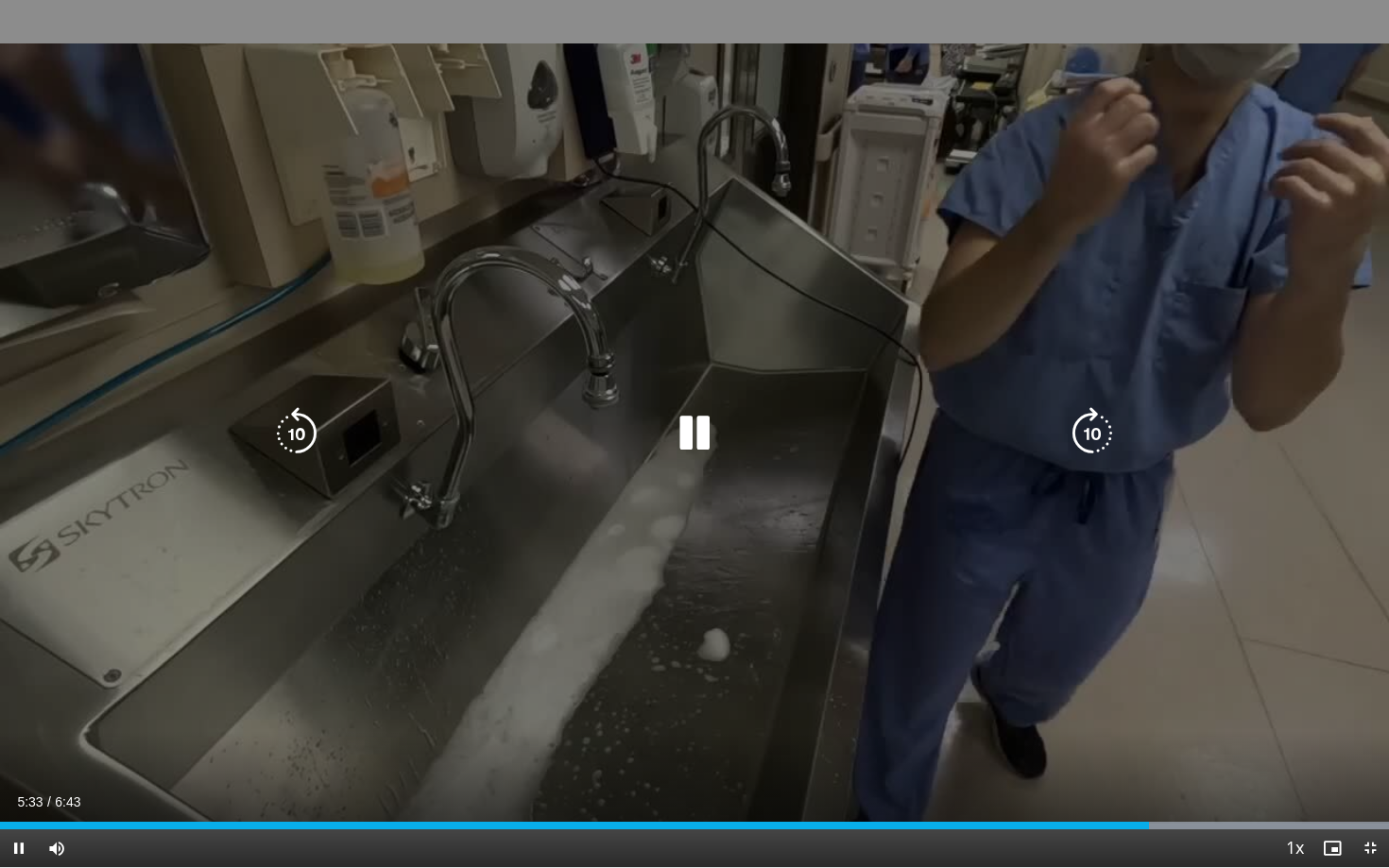 click on "**********" at bounding box center [694, 434] 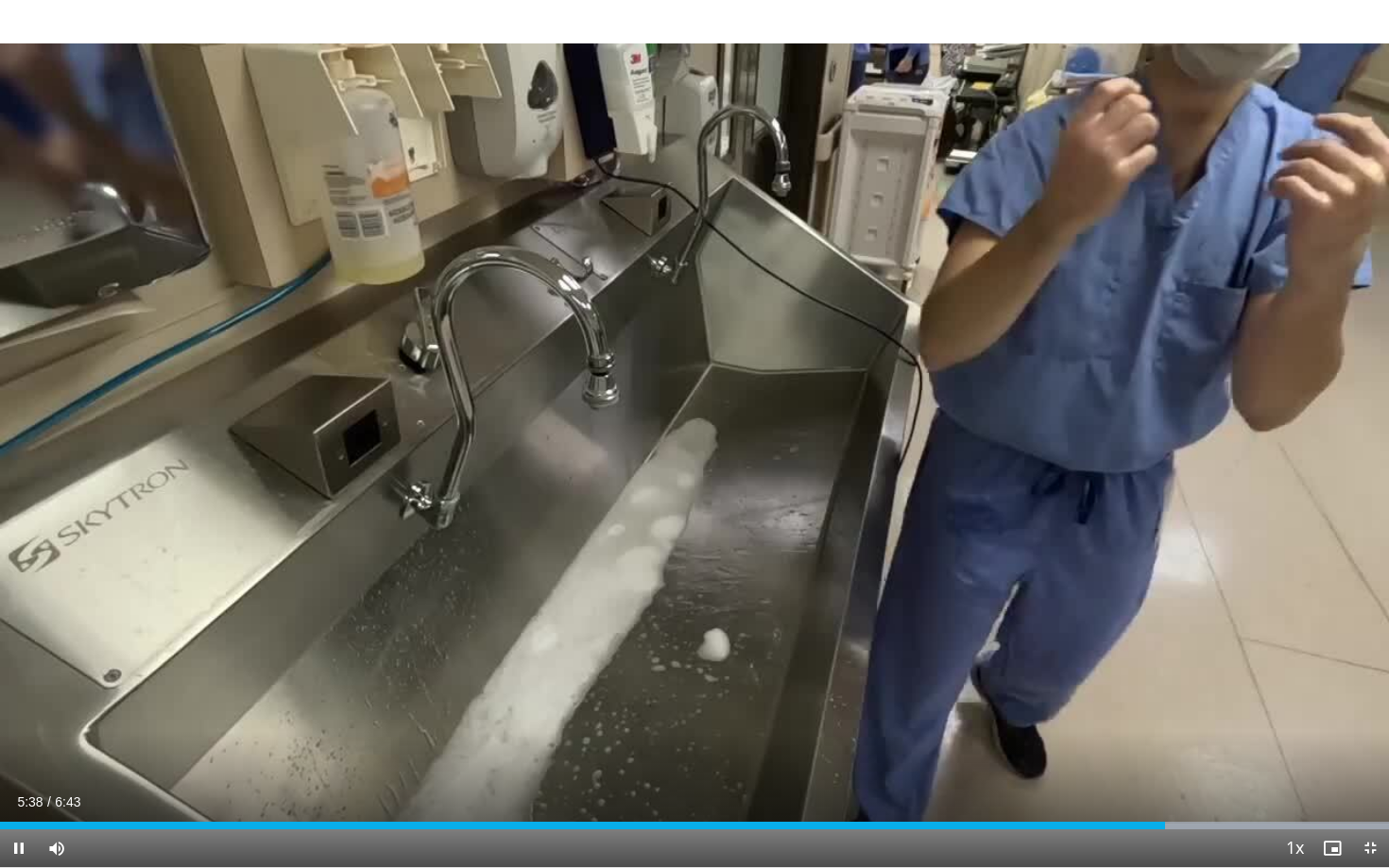 click at bounding box center [1370, 848] 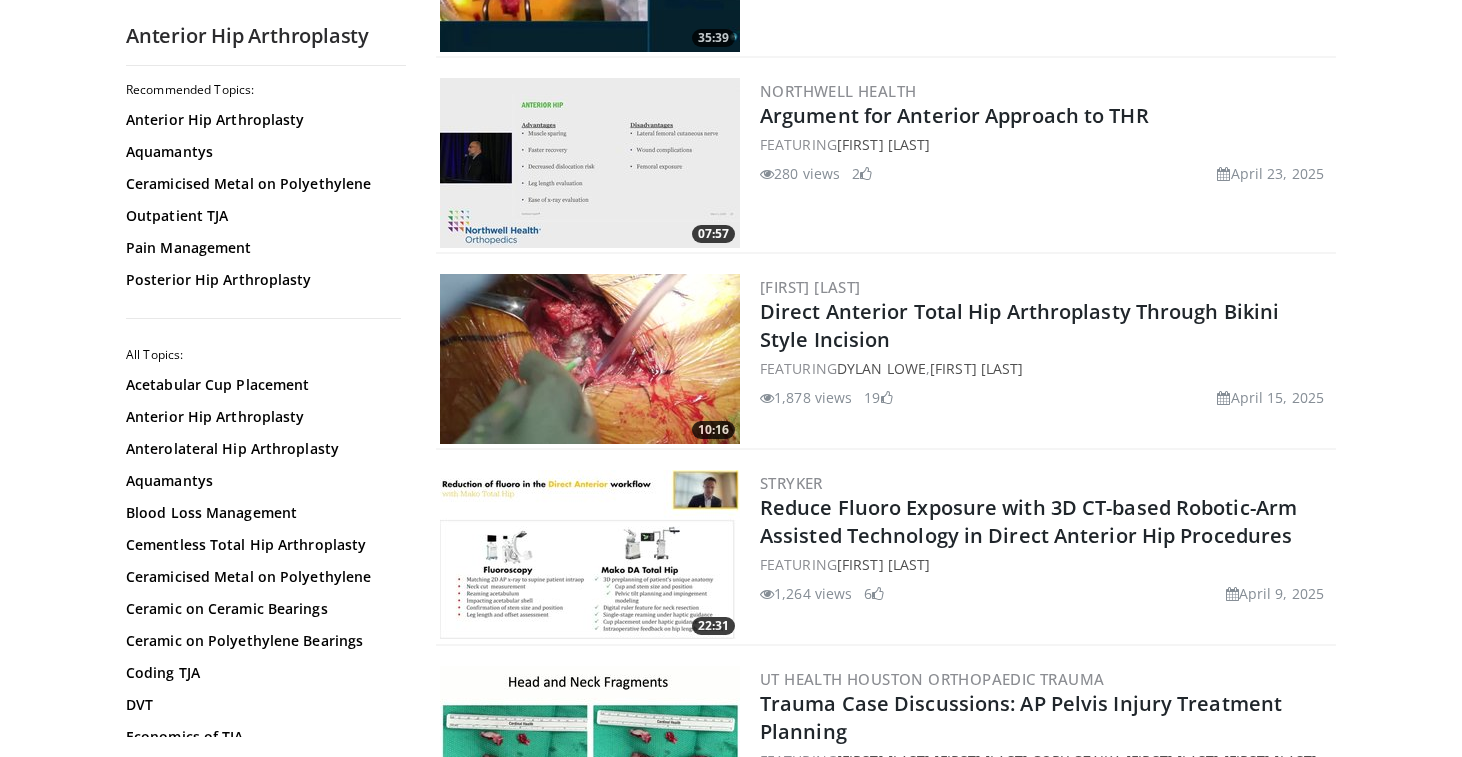 scroll, scrollTop: 752, scrollLeft: 0, axis: vertical 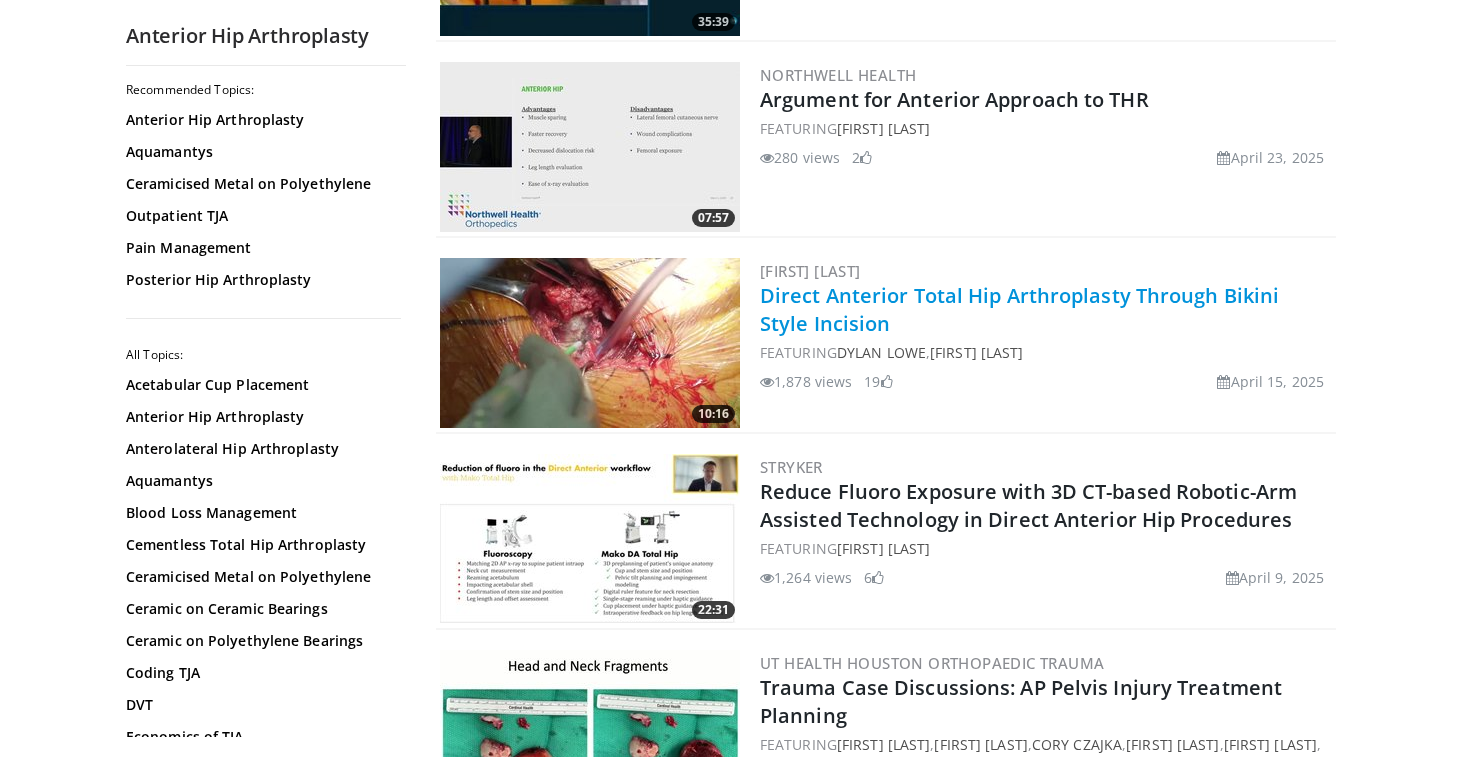 click on "Direct Anterior Total Hip Arthroplasty Through Bikini Style Incision" at bounding box center (1019, 309) 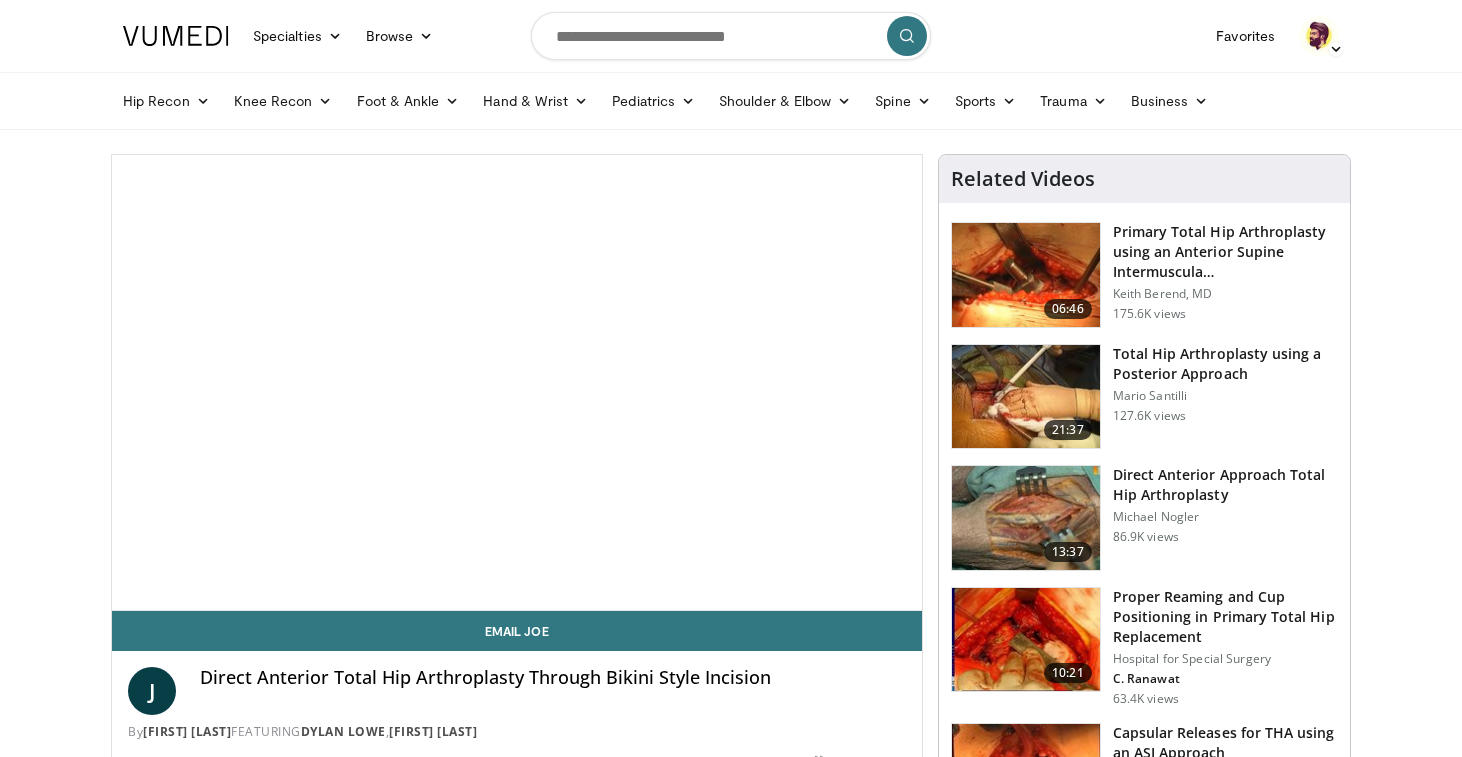 scroll, scrollTop: 0, scrollLeft: 0, axis: both 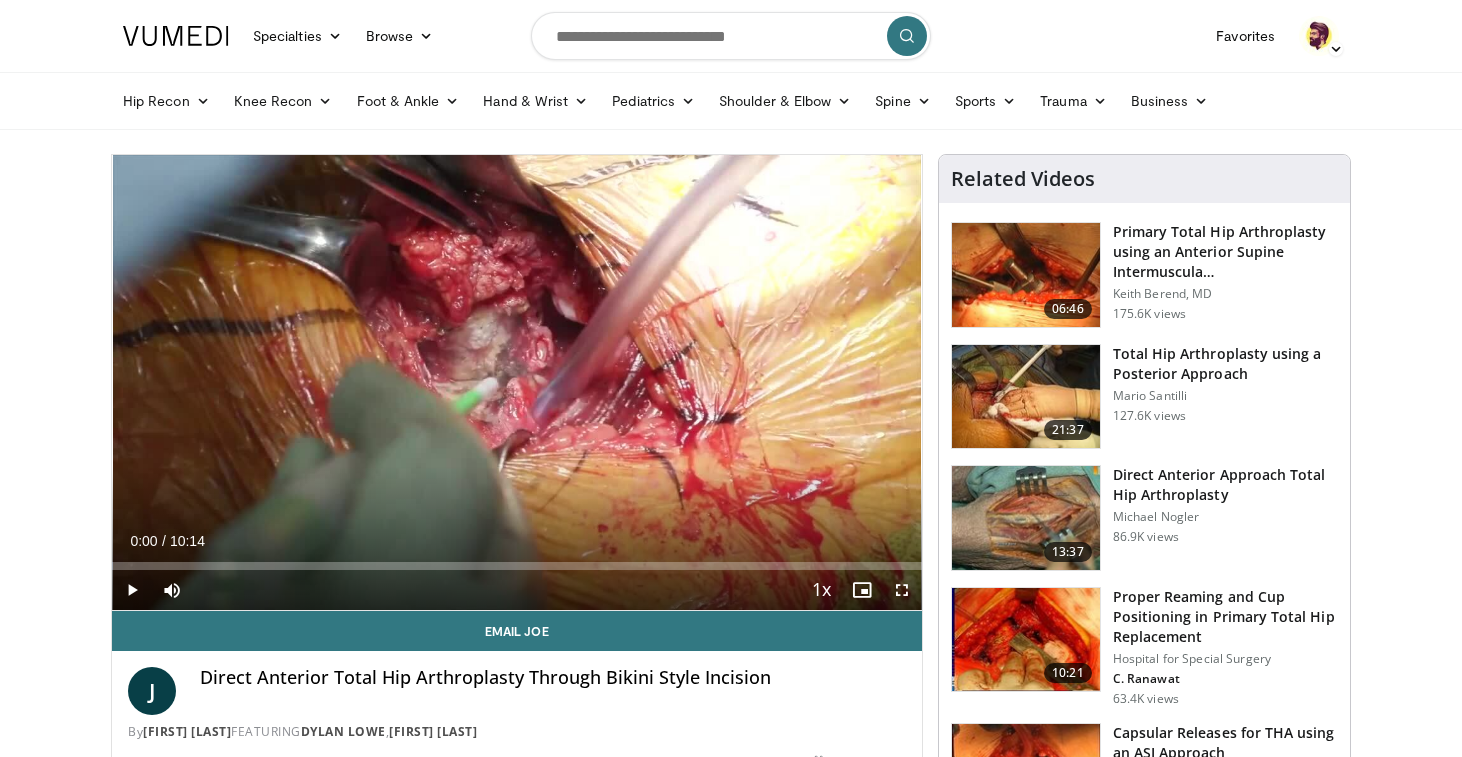 click at bounding box center (902, 590) 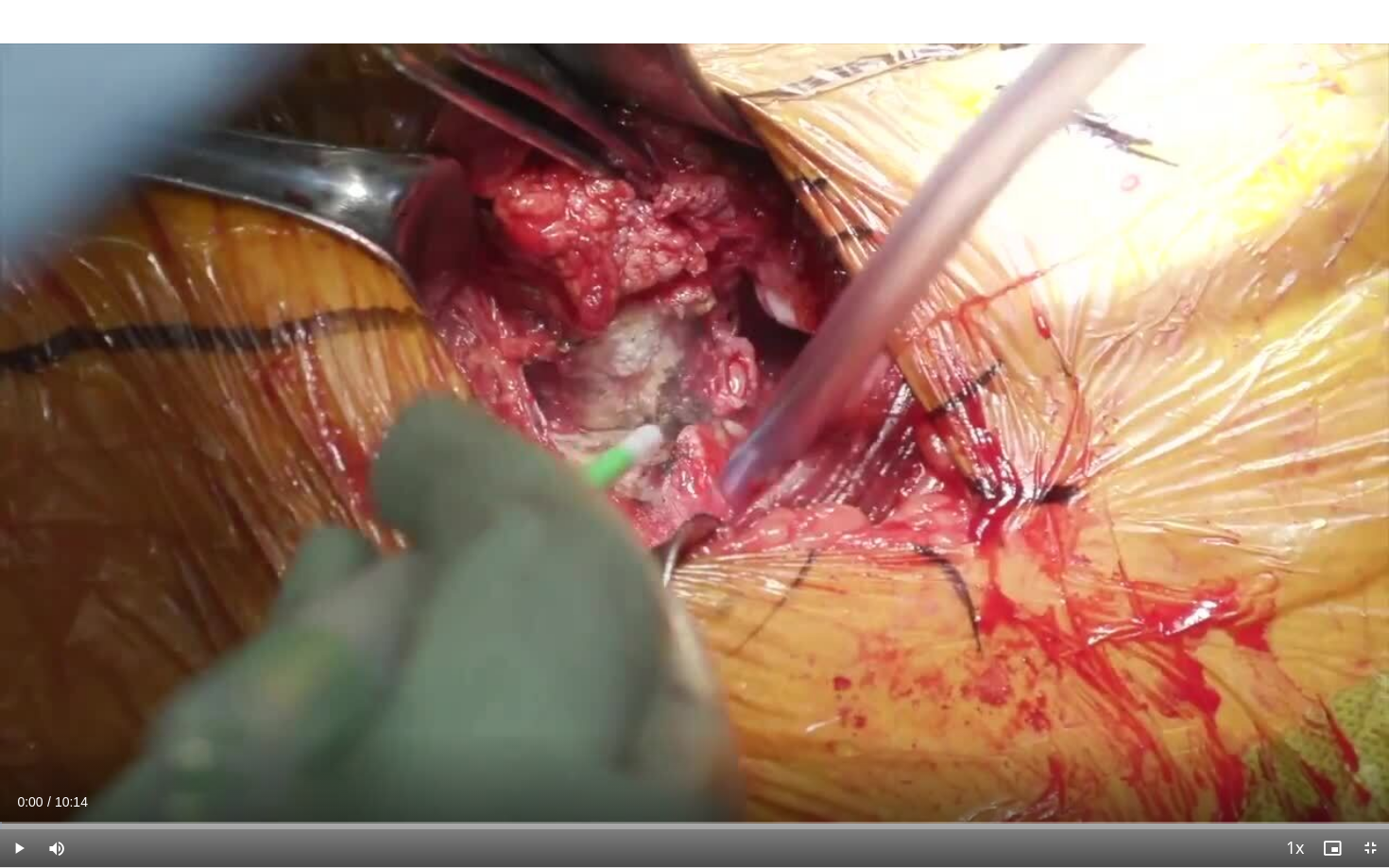 click at bounding box center (19, 848) 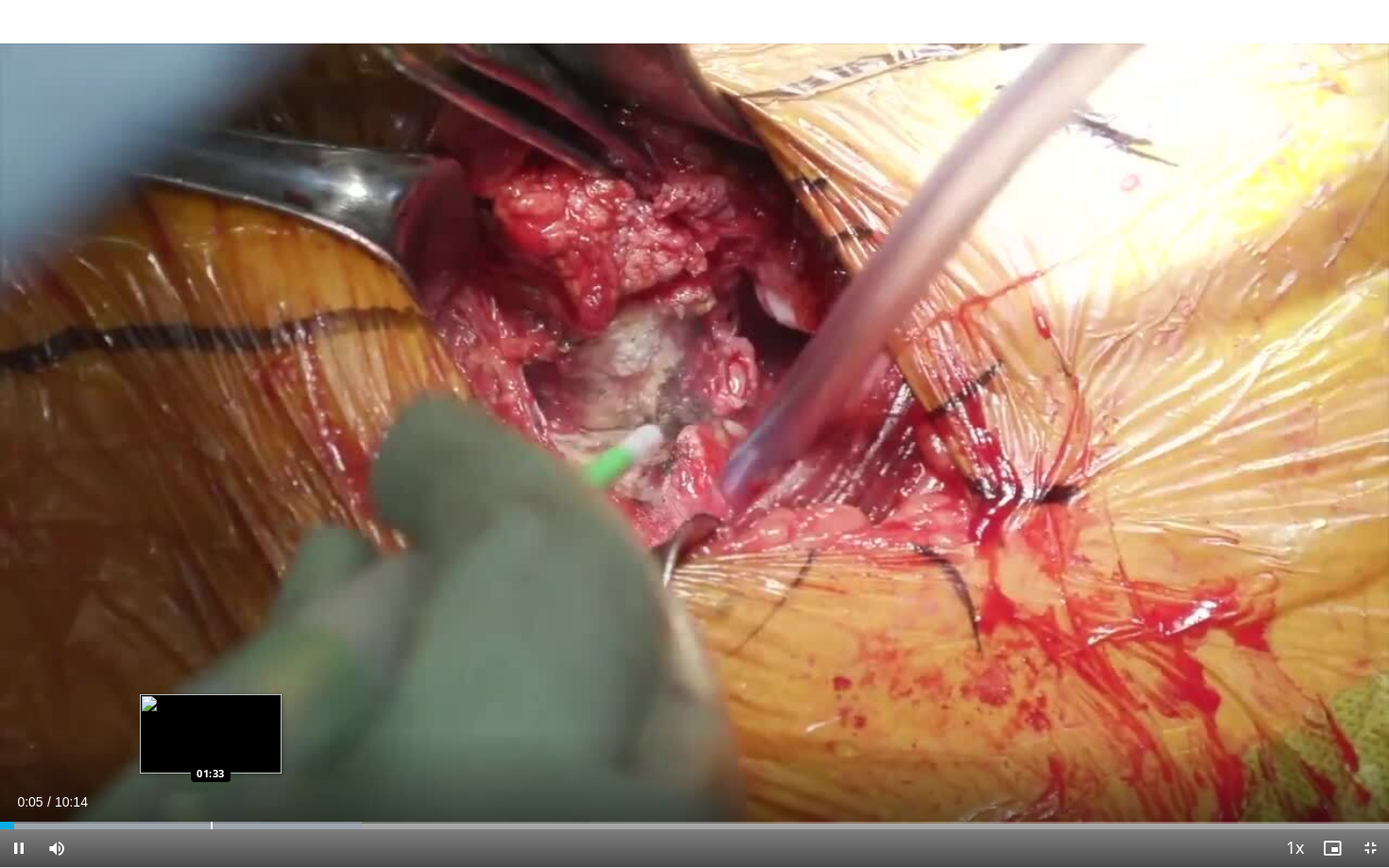 click at bounding box center (212, 825) 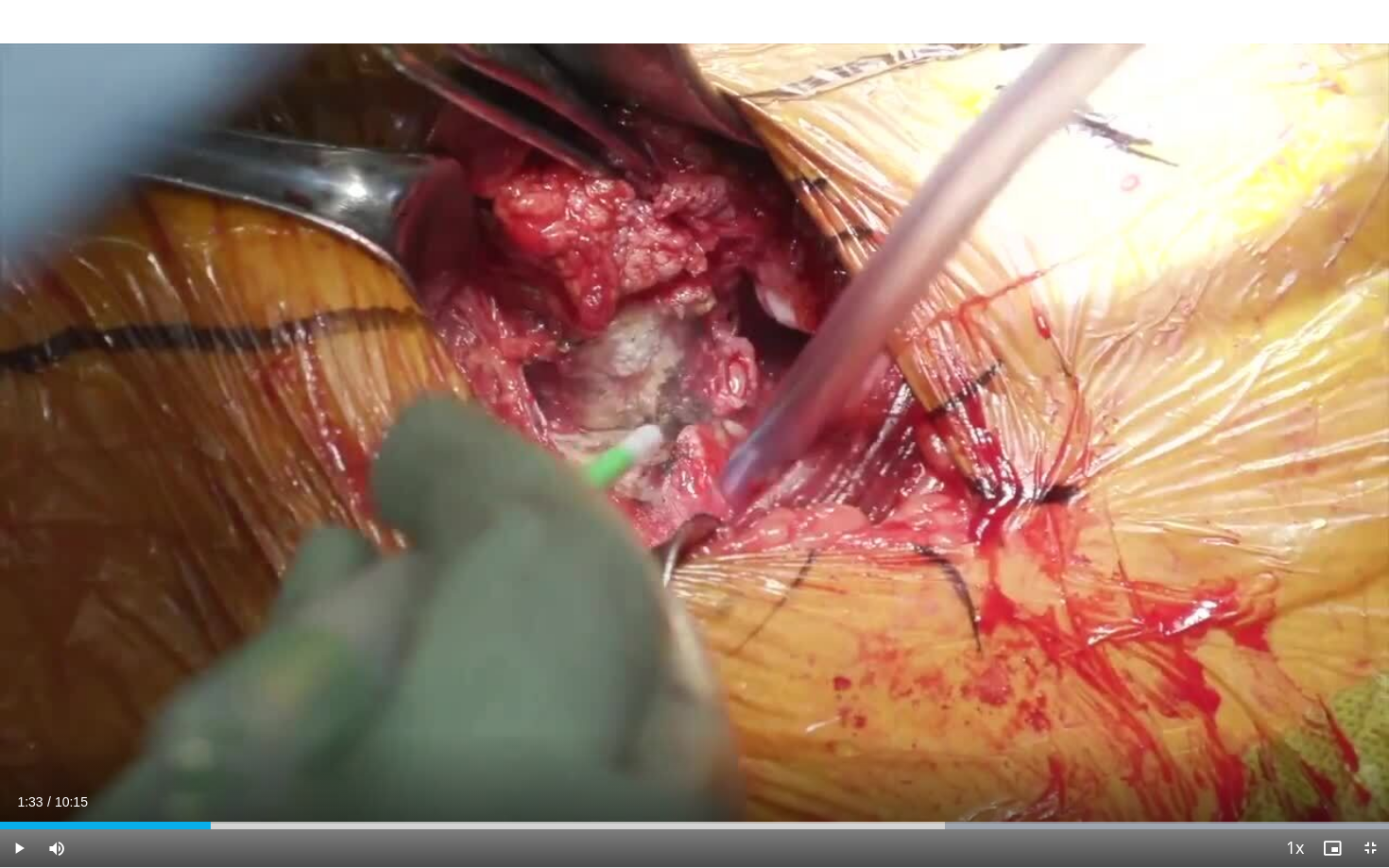 click on "Loaded :  99.98% 01:33 01:33" at bounding box center (694, 825) 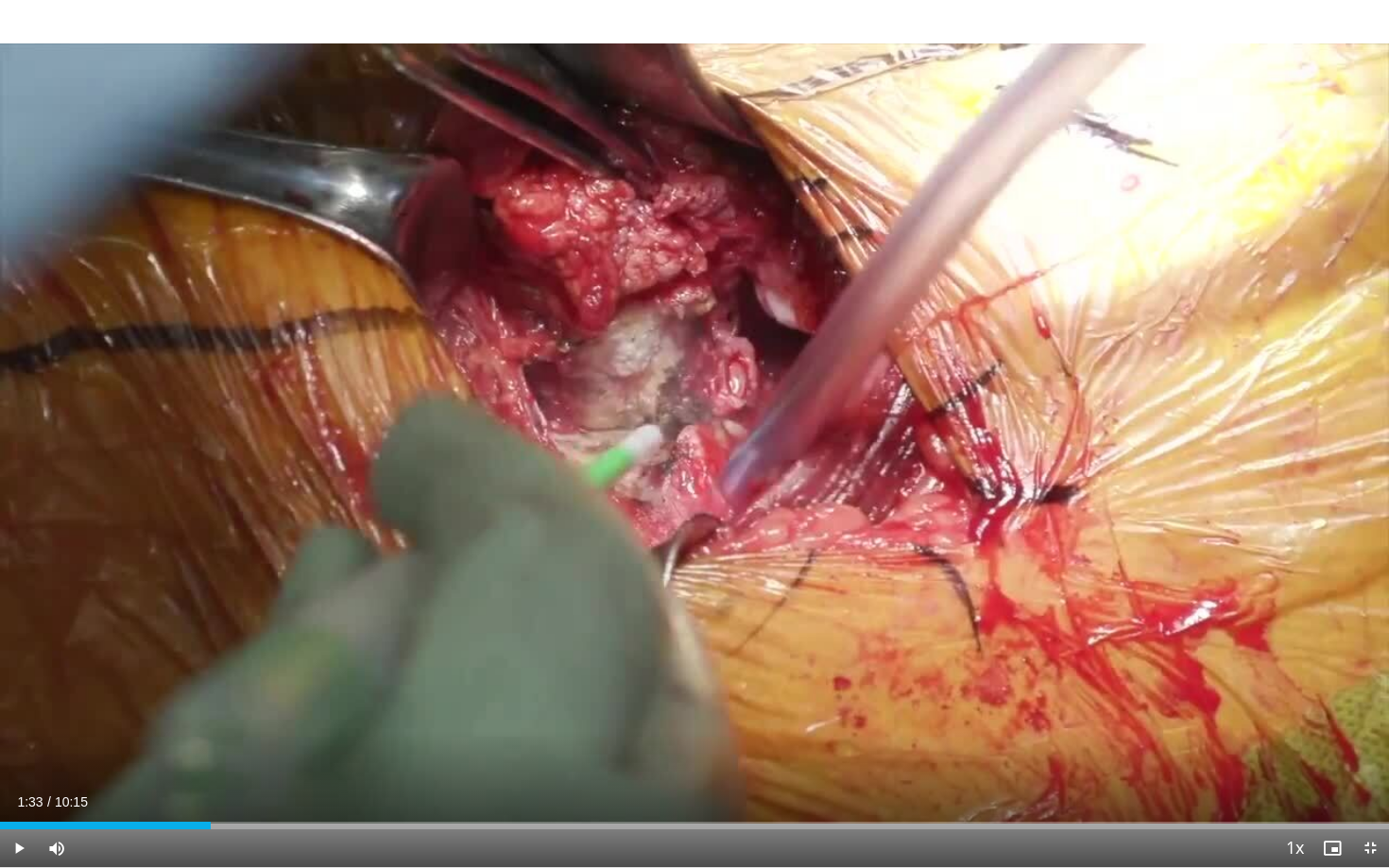 click on "Current Time  1:33 / Duration  10:15 Play Skip Backward Skip Forward Mute 0% Loaded :  0.00% 01:33 06:55 Stream Type  LIVE Seek to live, currently behind live LIVE   1x Playback Rate 0.5x 0.75x 1x , selected 1.25x 1.5x 1.75x 2x Chapters Chapters Descriptions descriptions off , selected Captions captions off , selected Audio Track en (Main) , selected Exit Fullscreen Enable picture-in-picture mode" at bounding box center [694, 848] 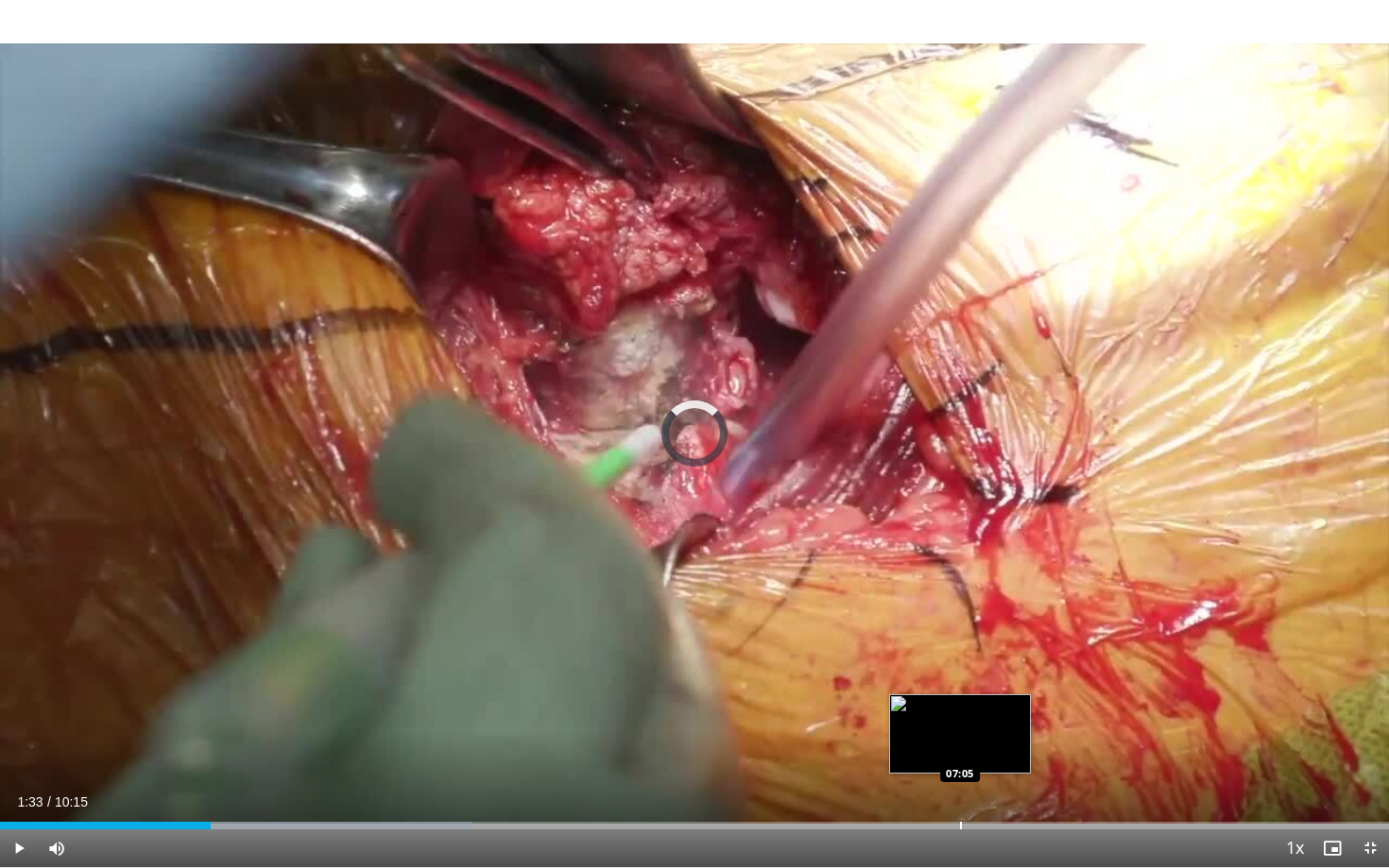click at bounding box center [961, 825] 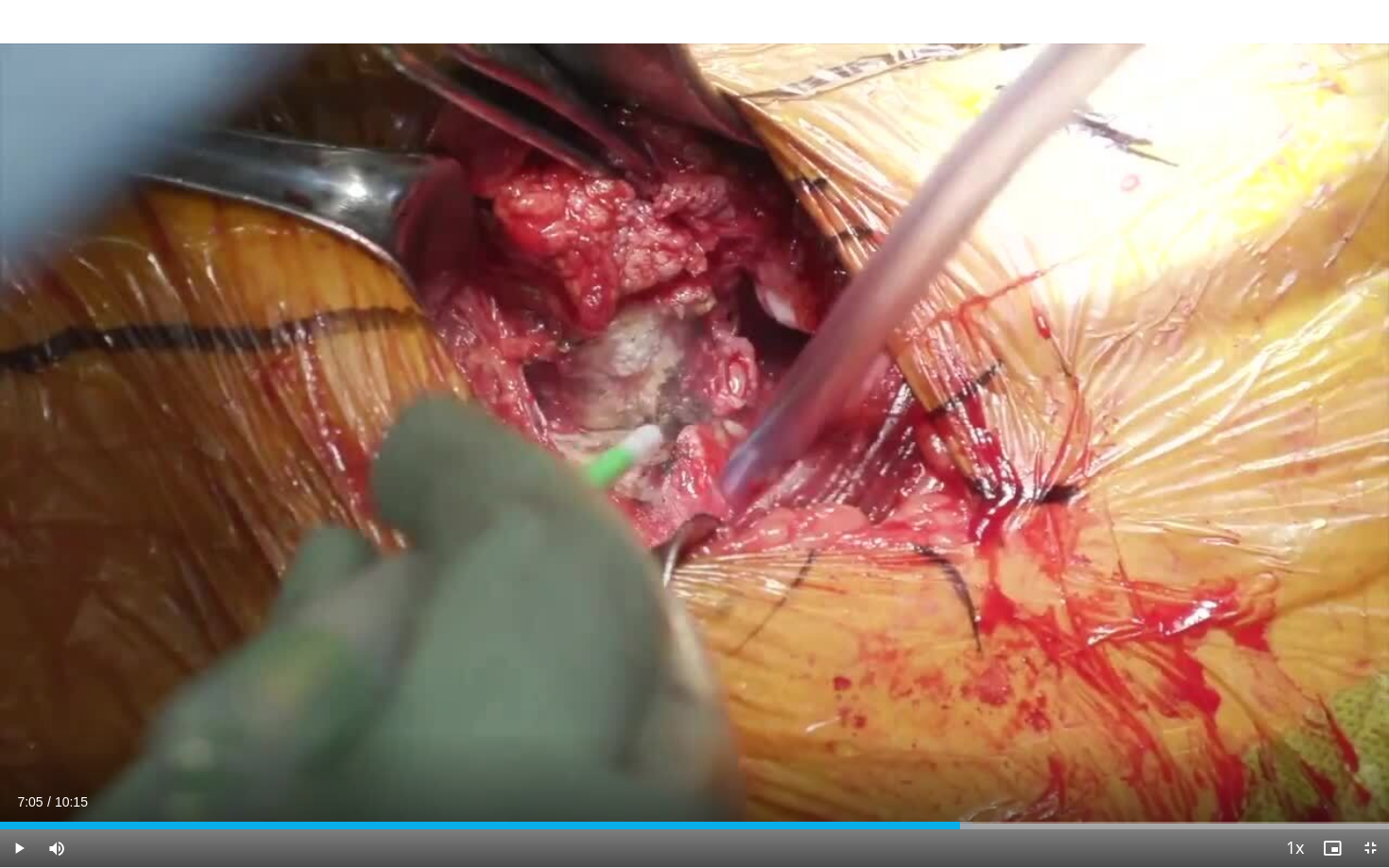 click at bounding box center [19, 848] 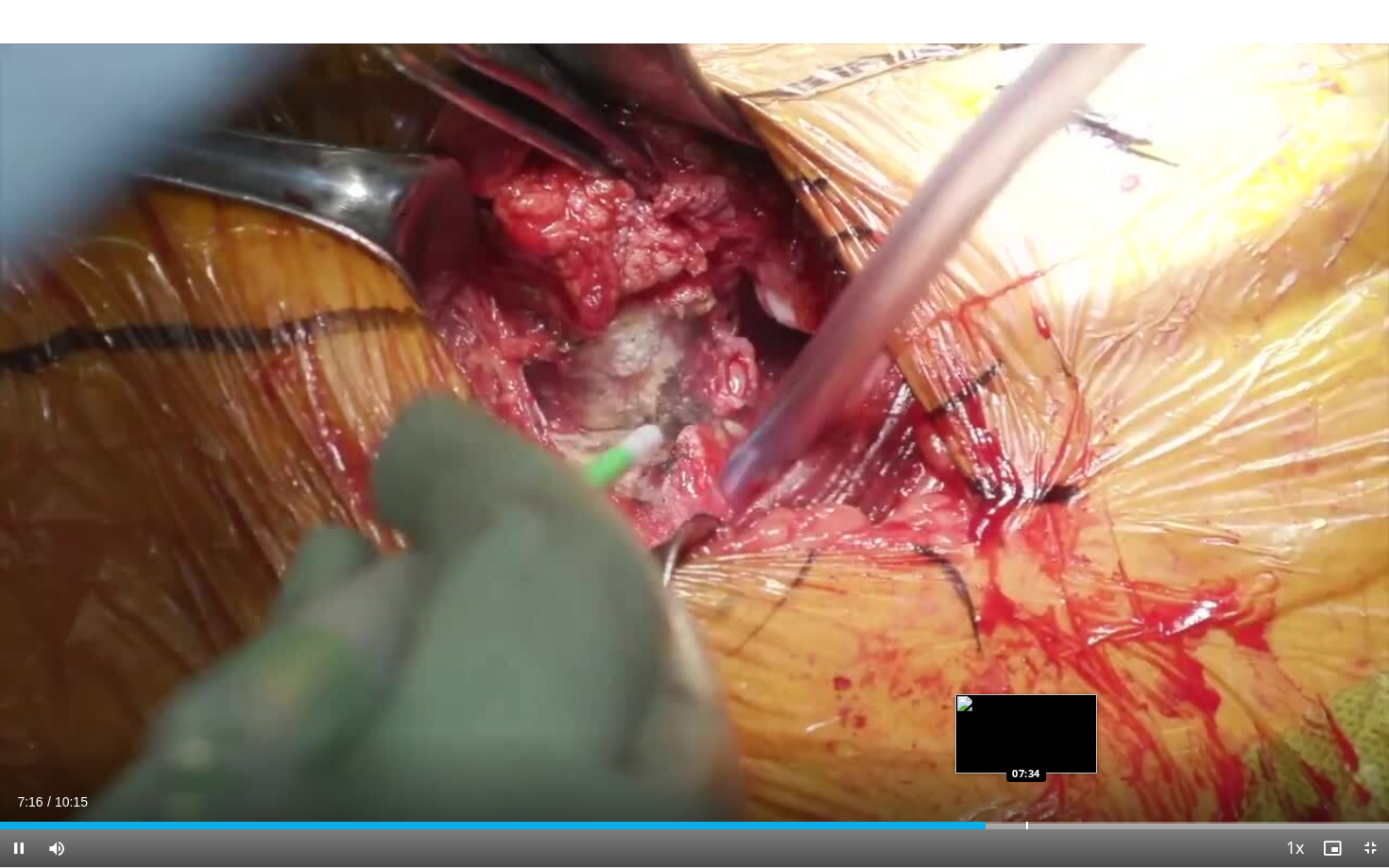 click at bounding box center [1027, 825] 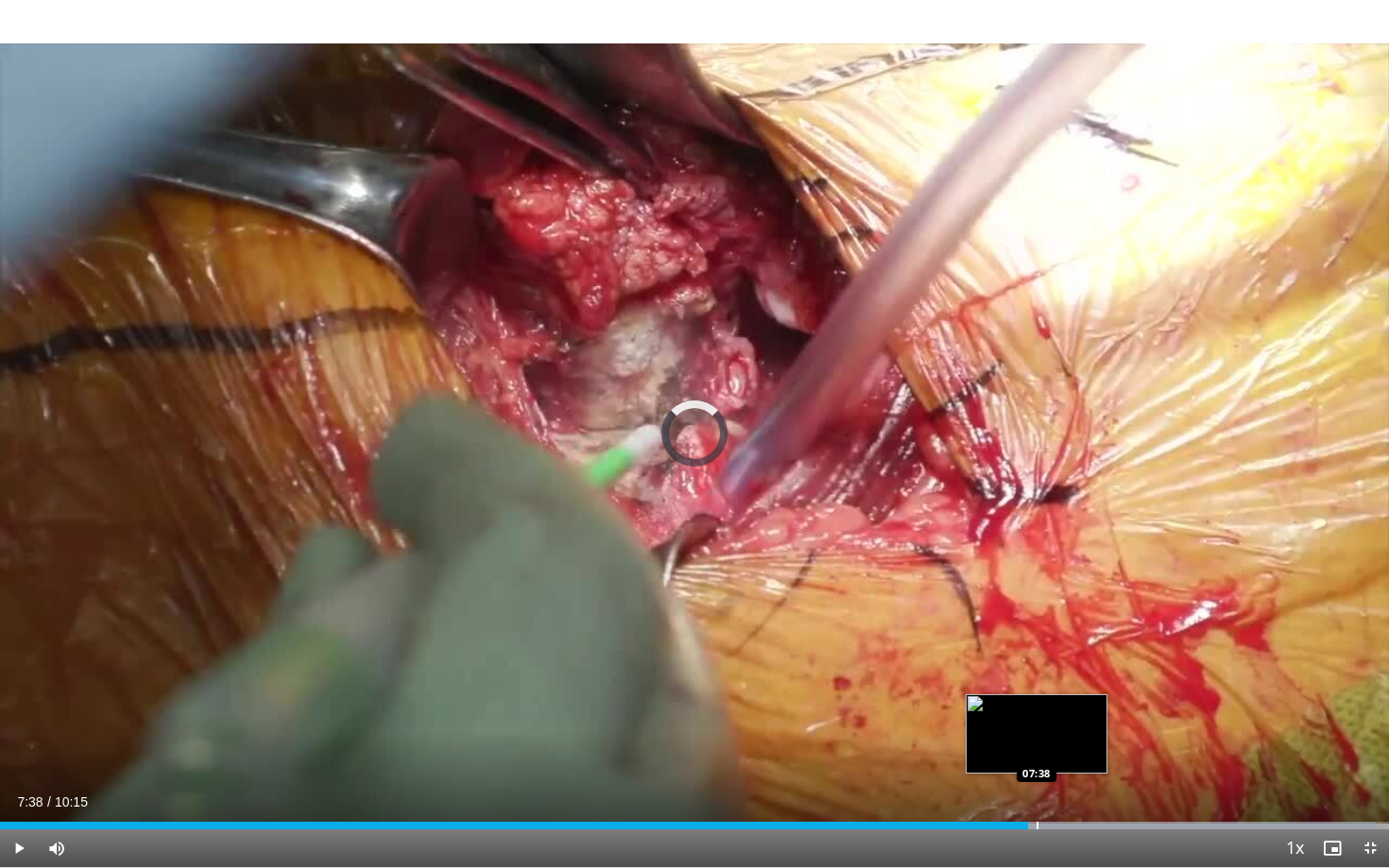 click at bounding box center (1037, 825) 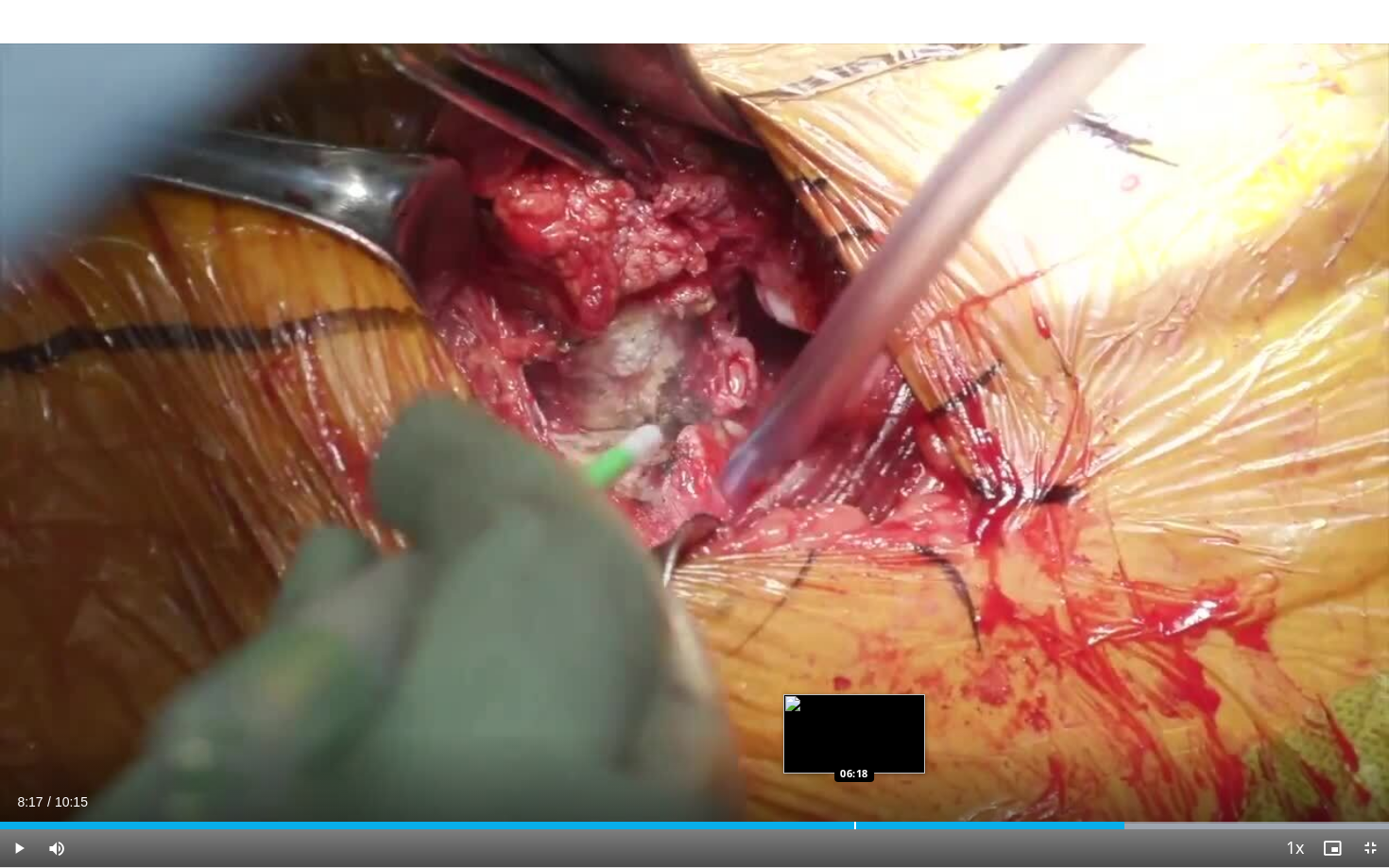 click at bounding box center (855, 825) 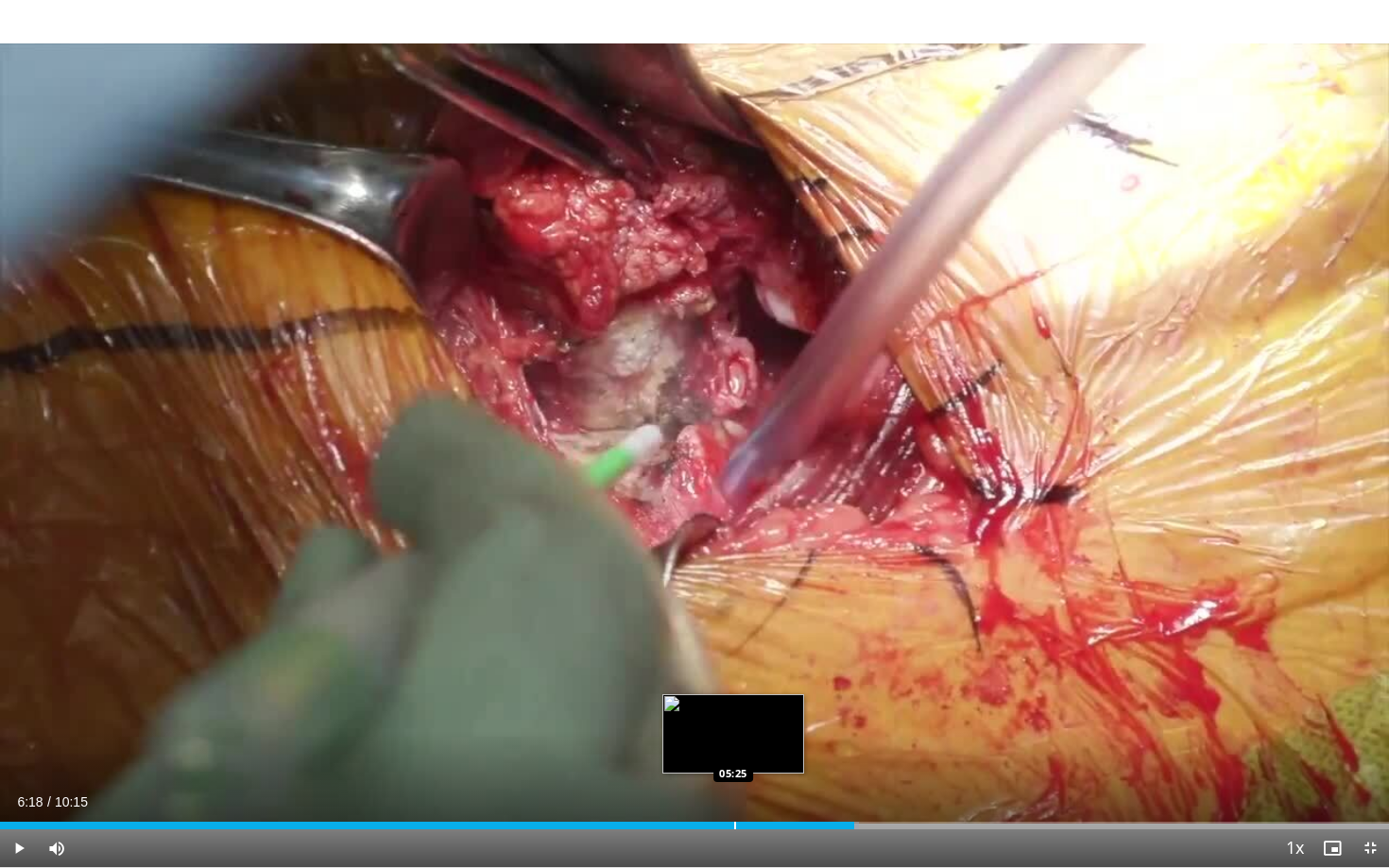 click on "Loaded :  61.84% 06:18 05:25" at bounding box center [694, 820] 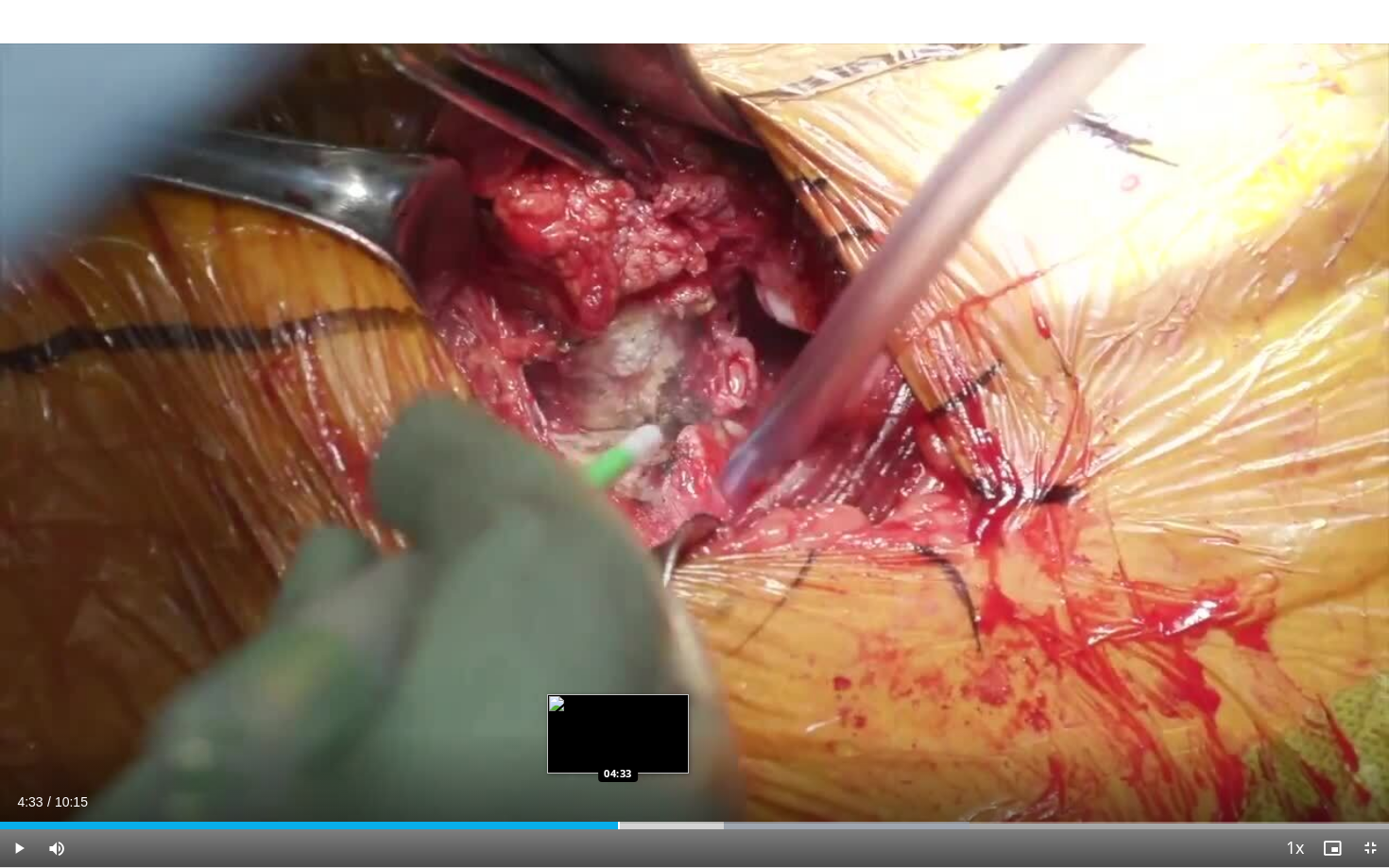 click on "Loaded :  69.78% 04:33 04:33" at bounding box center [694, 820] 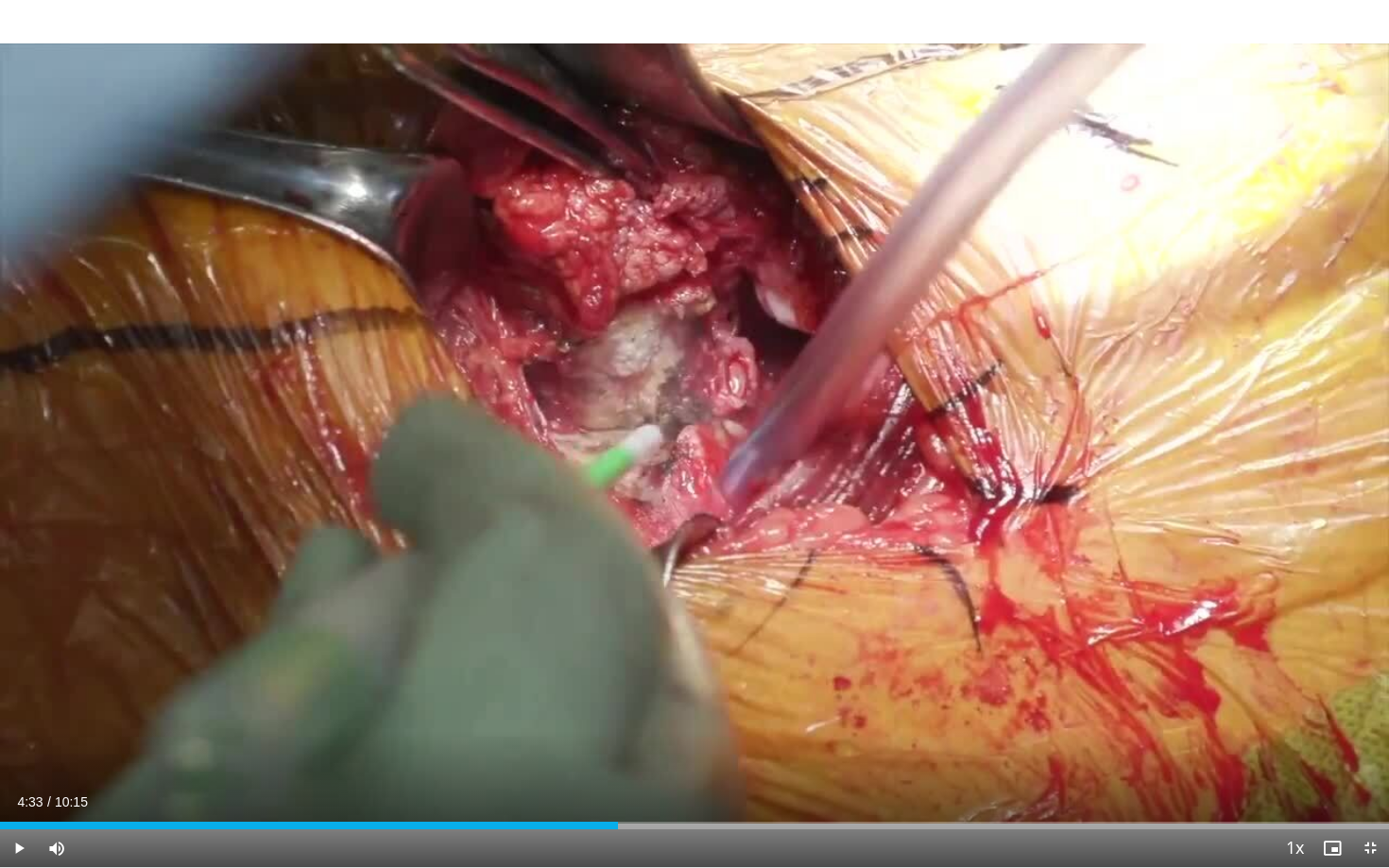 click at bounding box center [19, 848] 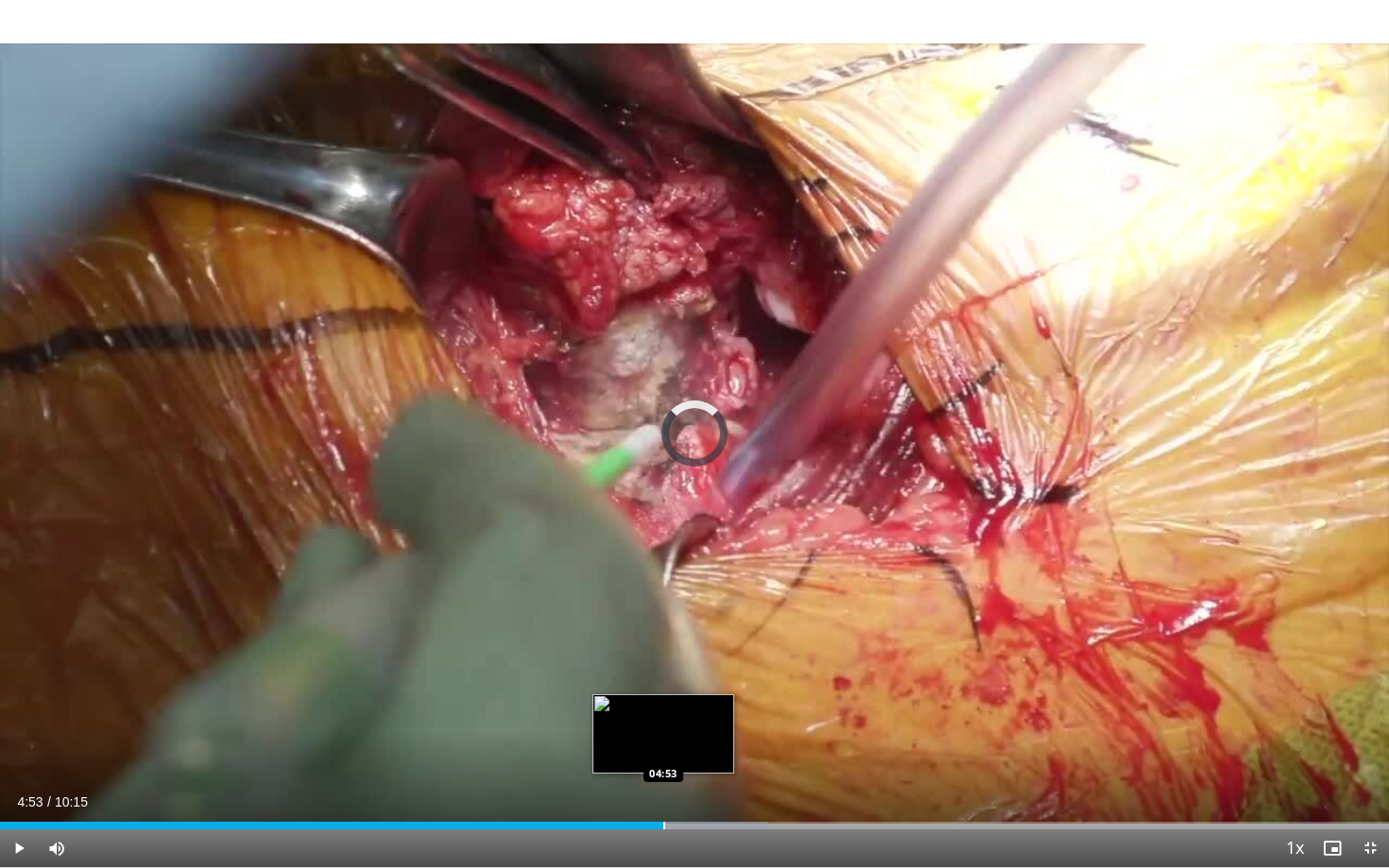 click at bounding box center [664, 825] 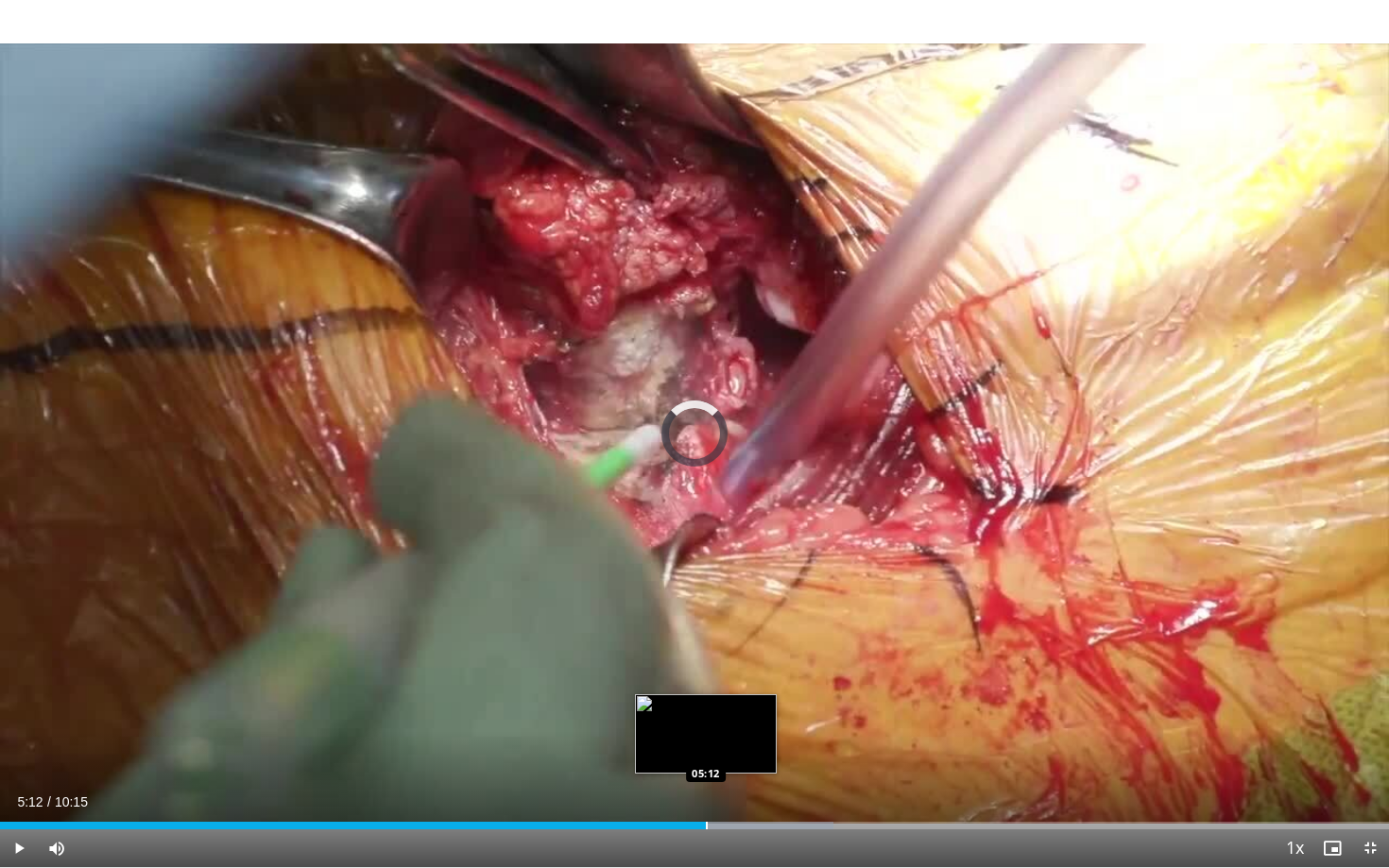 click at bounding box center [707, 825] 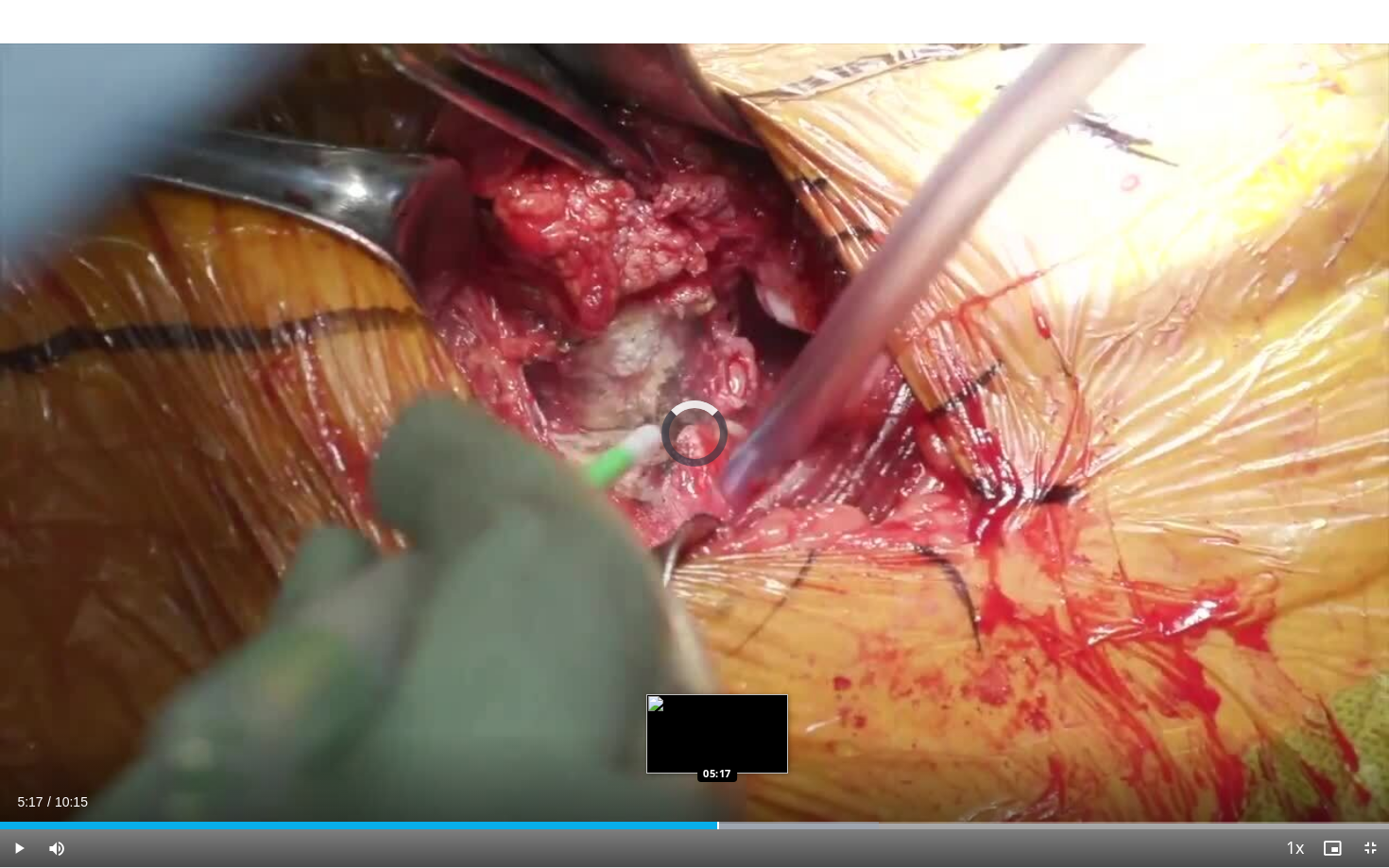 click at bounding box center (718, 825) 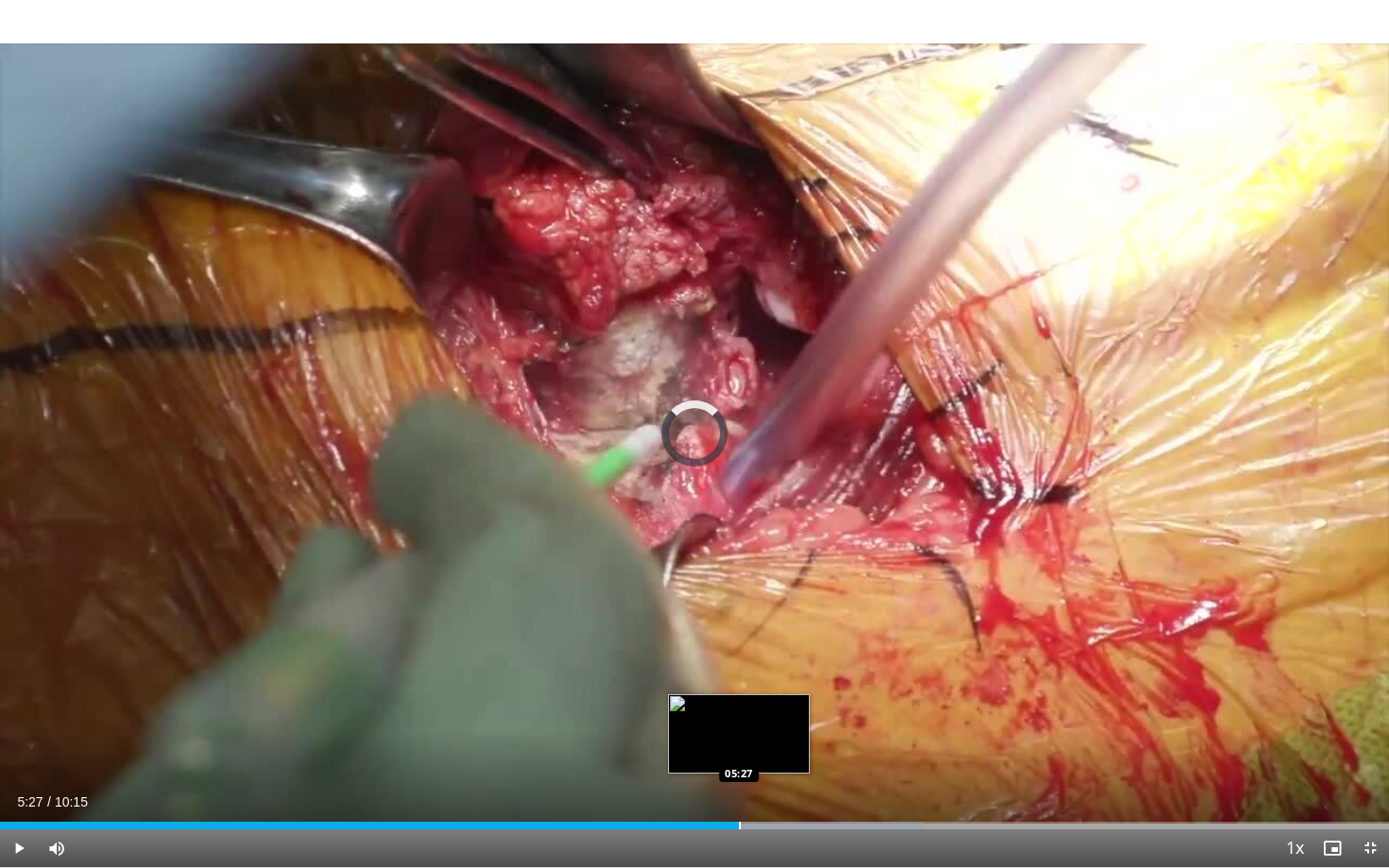 click at bounding box center (740, 825) 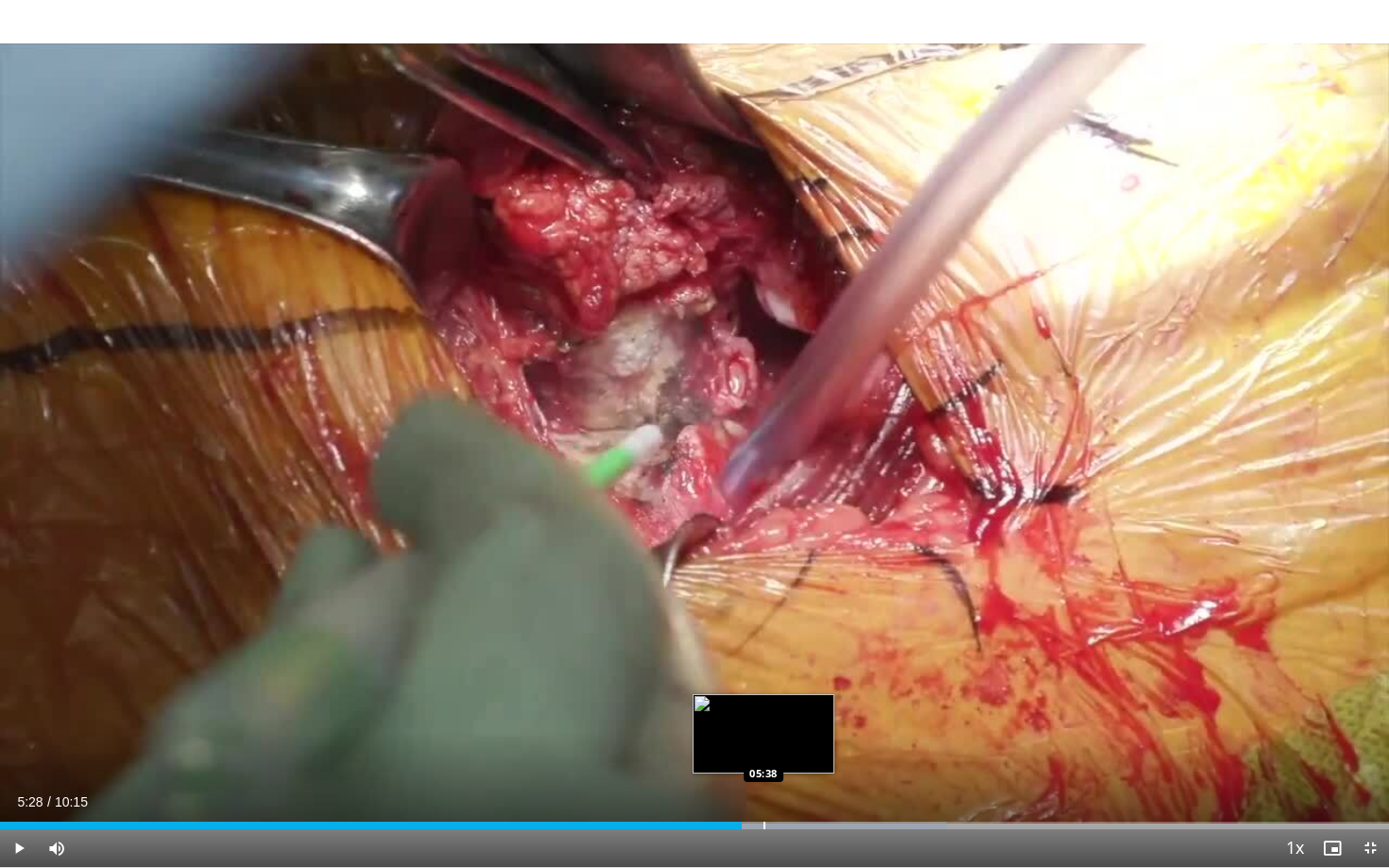 click at bounding box center [764, 825] 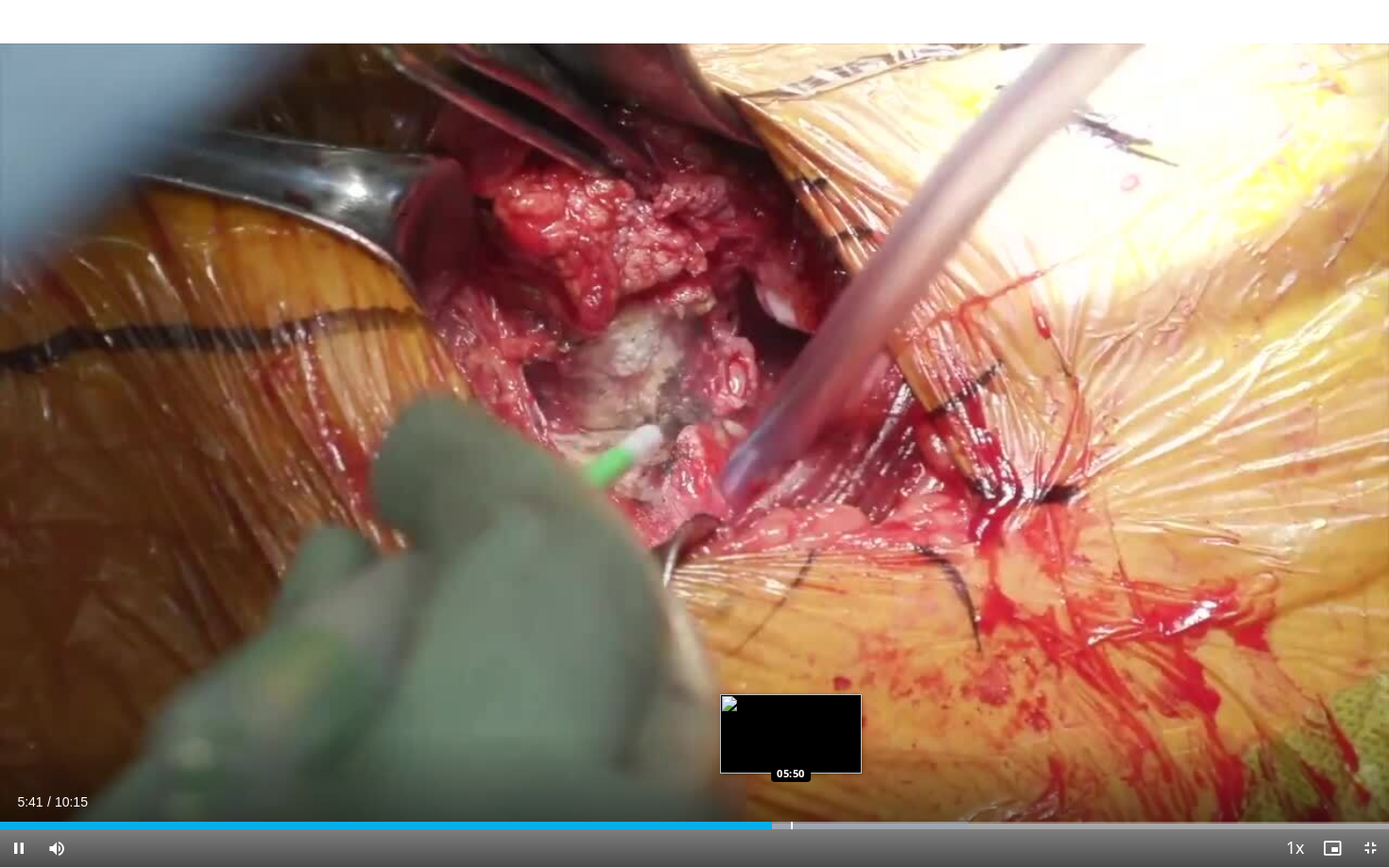 click at bounding box center [792, 825] 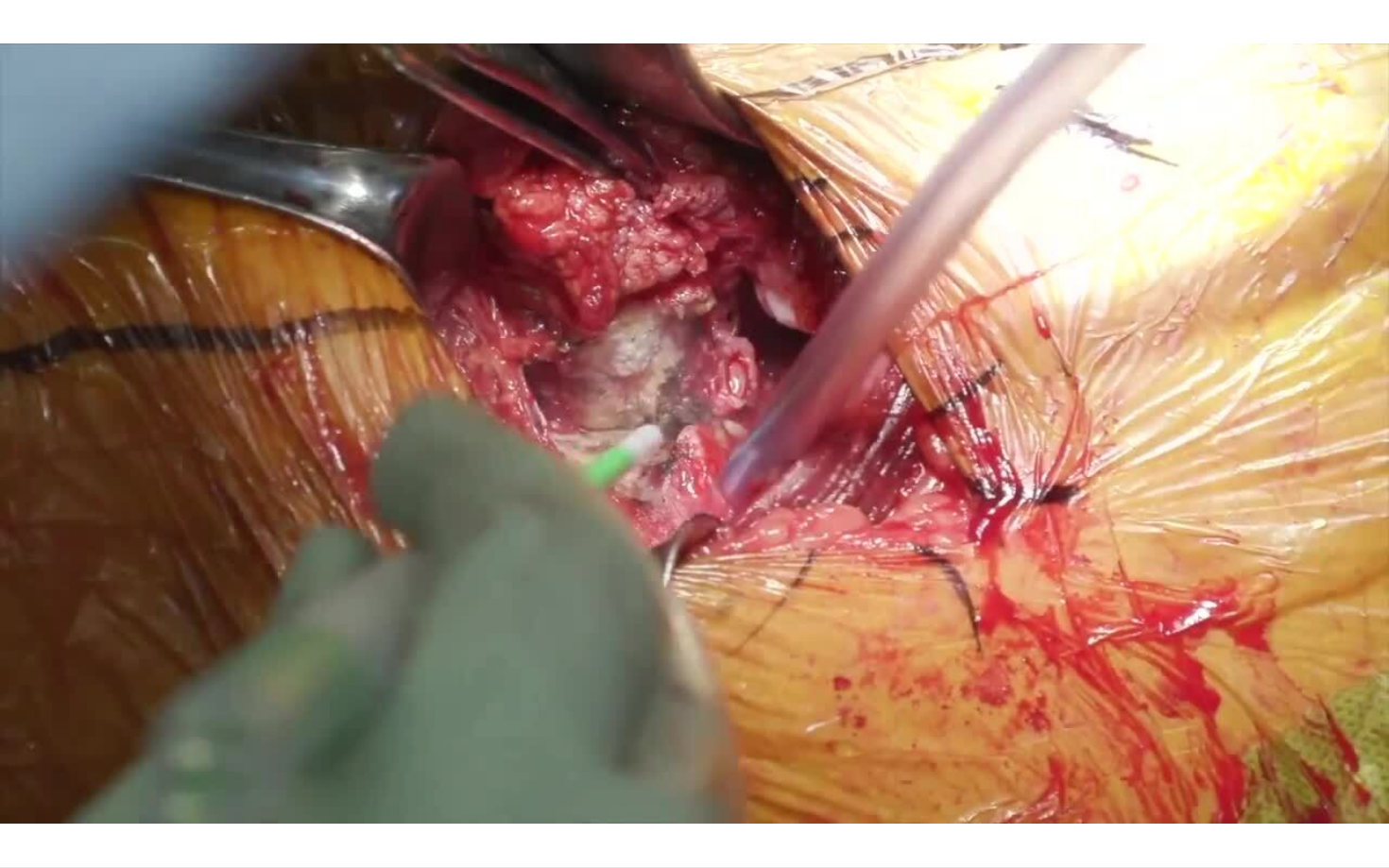 click on "**********" at bounding box center (694, 434) 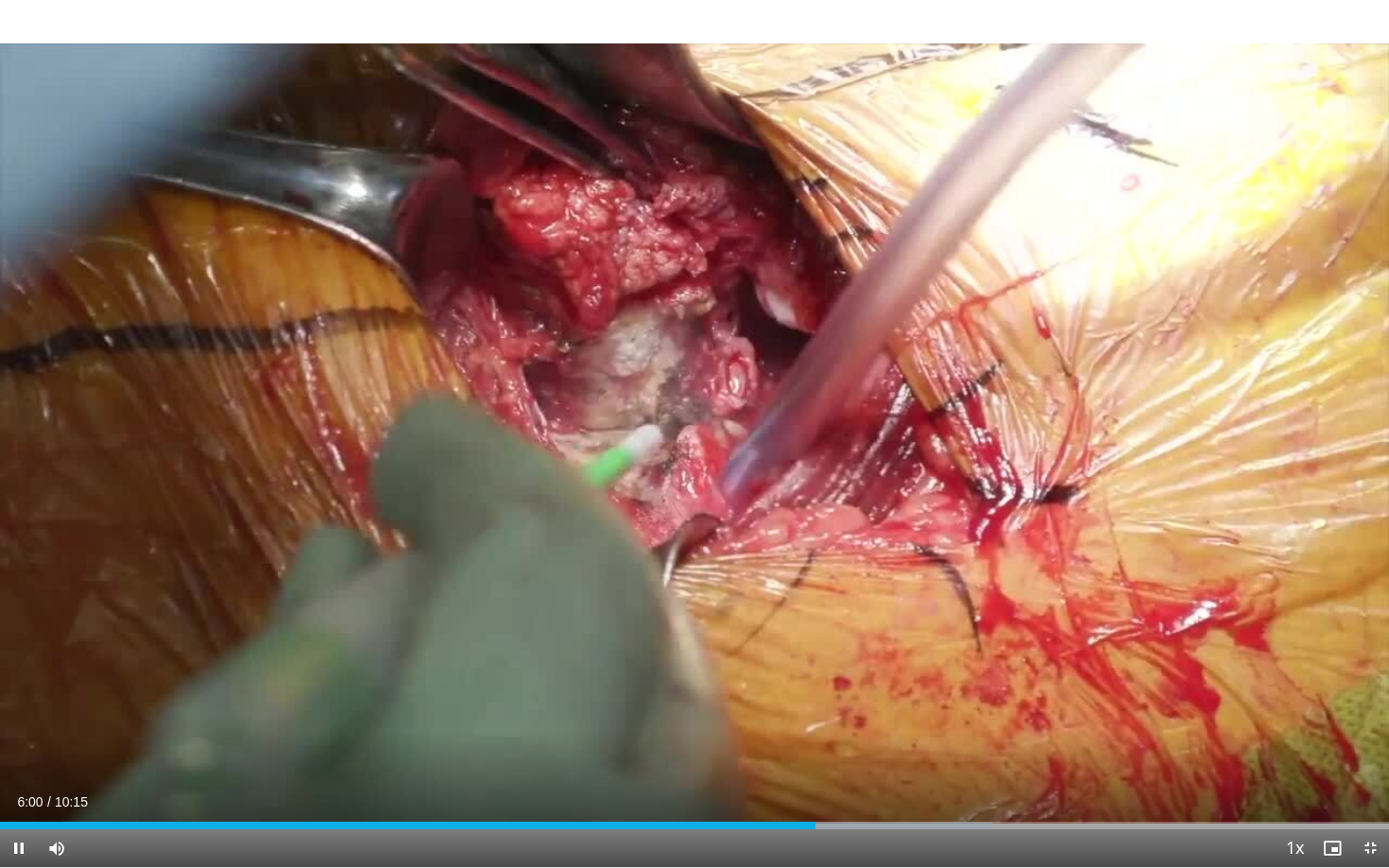 click at bounding box center (19, 848) 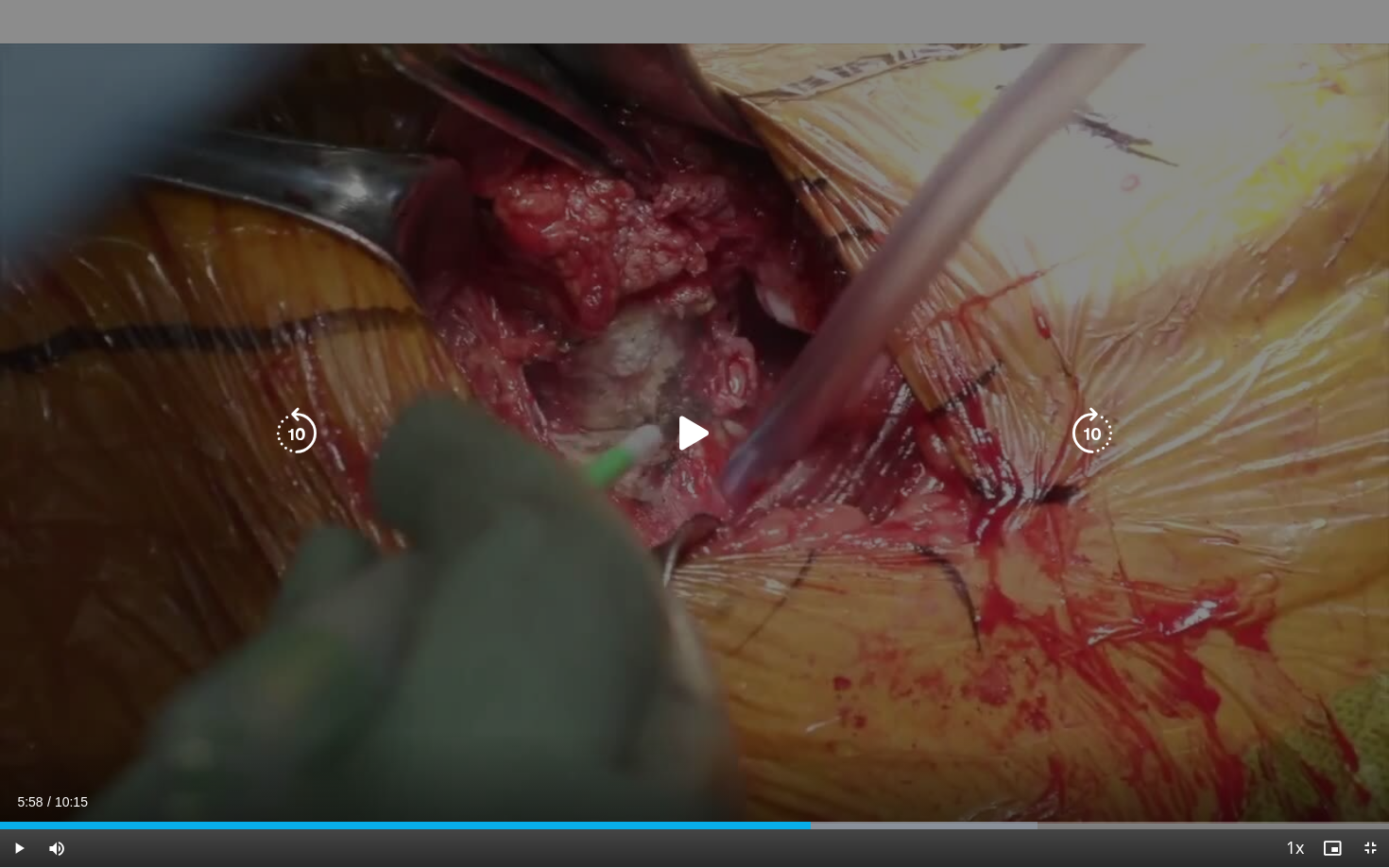 click on "10 seconds
Tap to unmute" at bounding box center (694, 434) 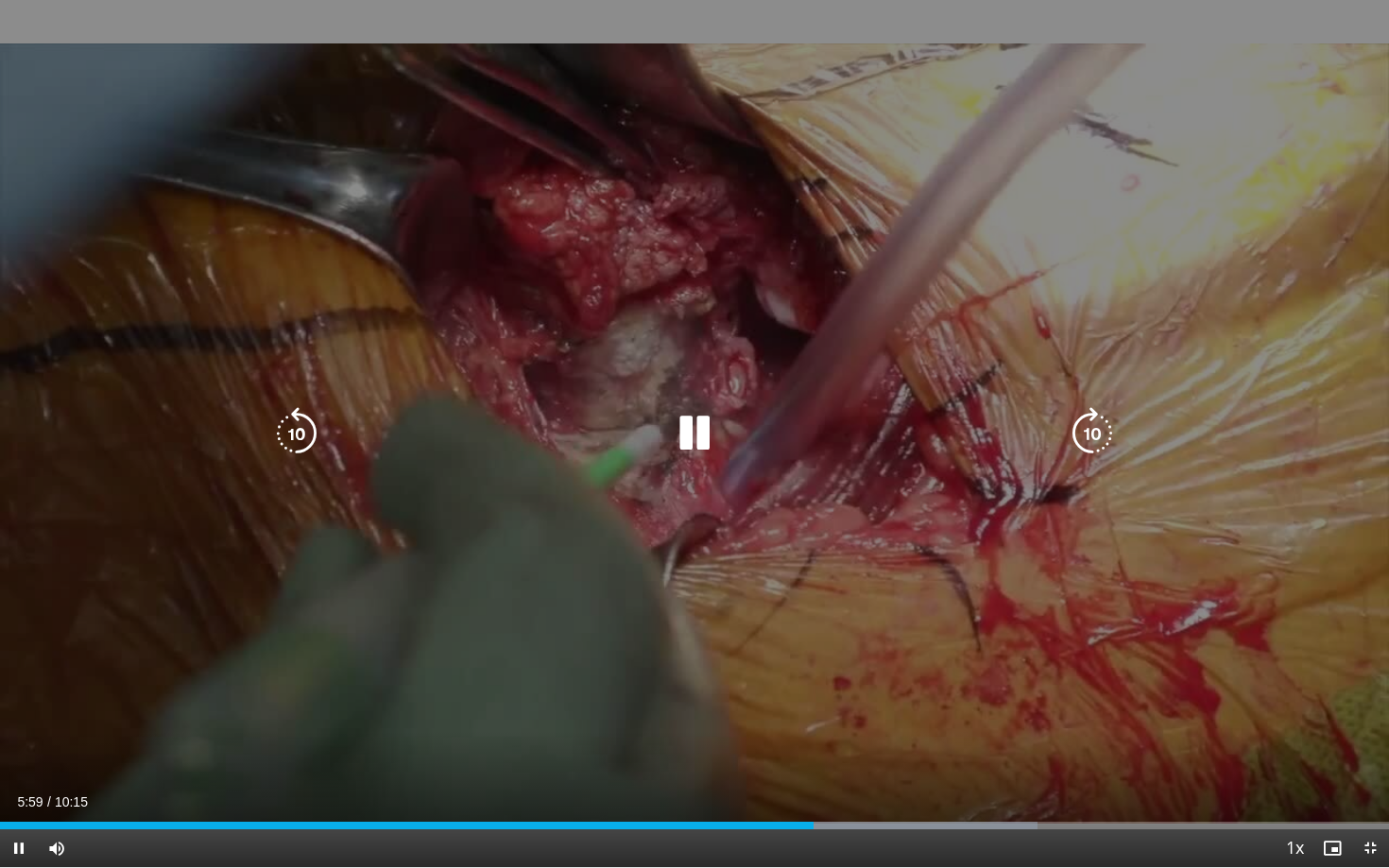 click on "10 seconds
Tap to unmute" at bounding box center [694, 434] 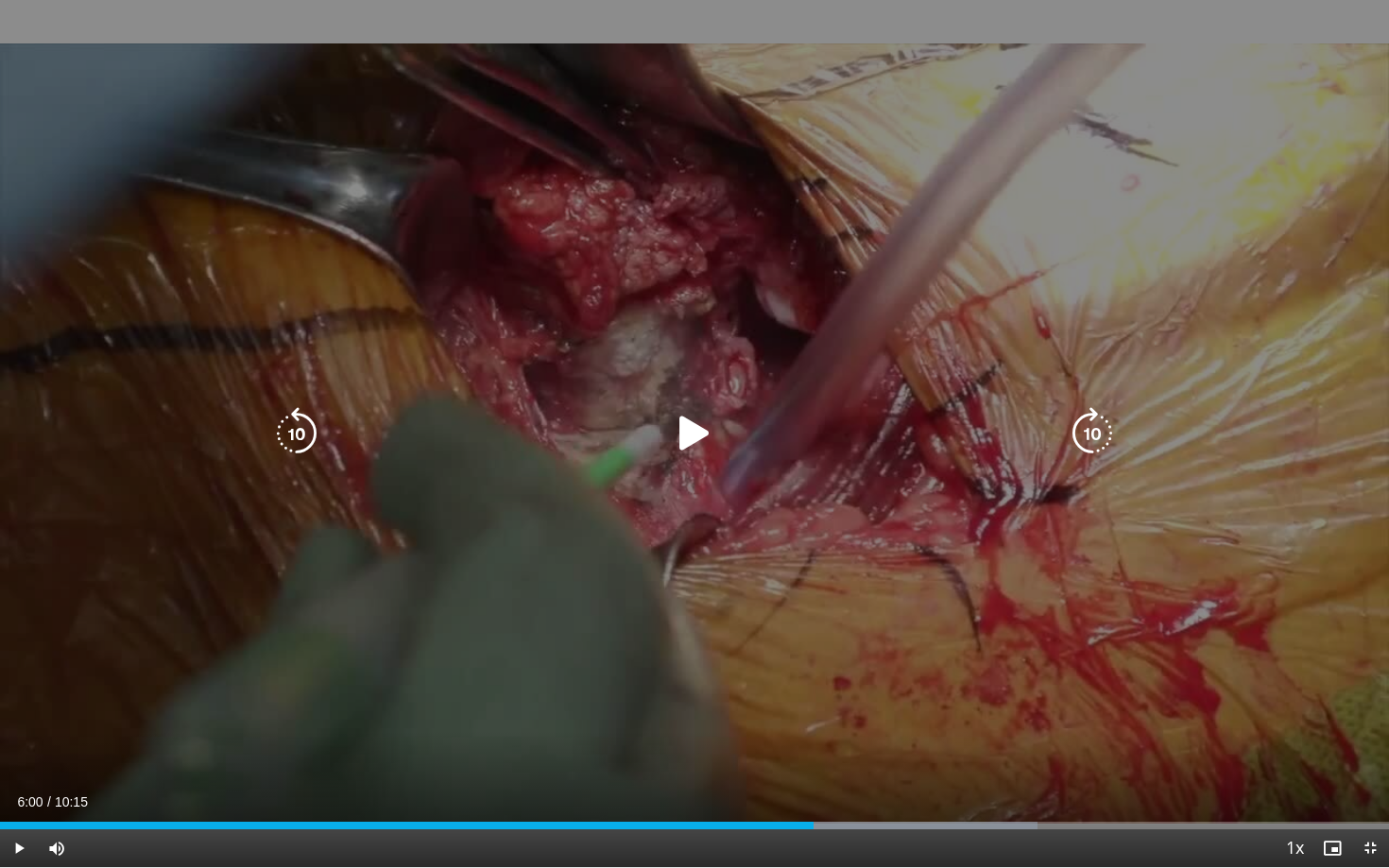click on "10 seconds
Tap to unmute" at bounding box center (694, 434) 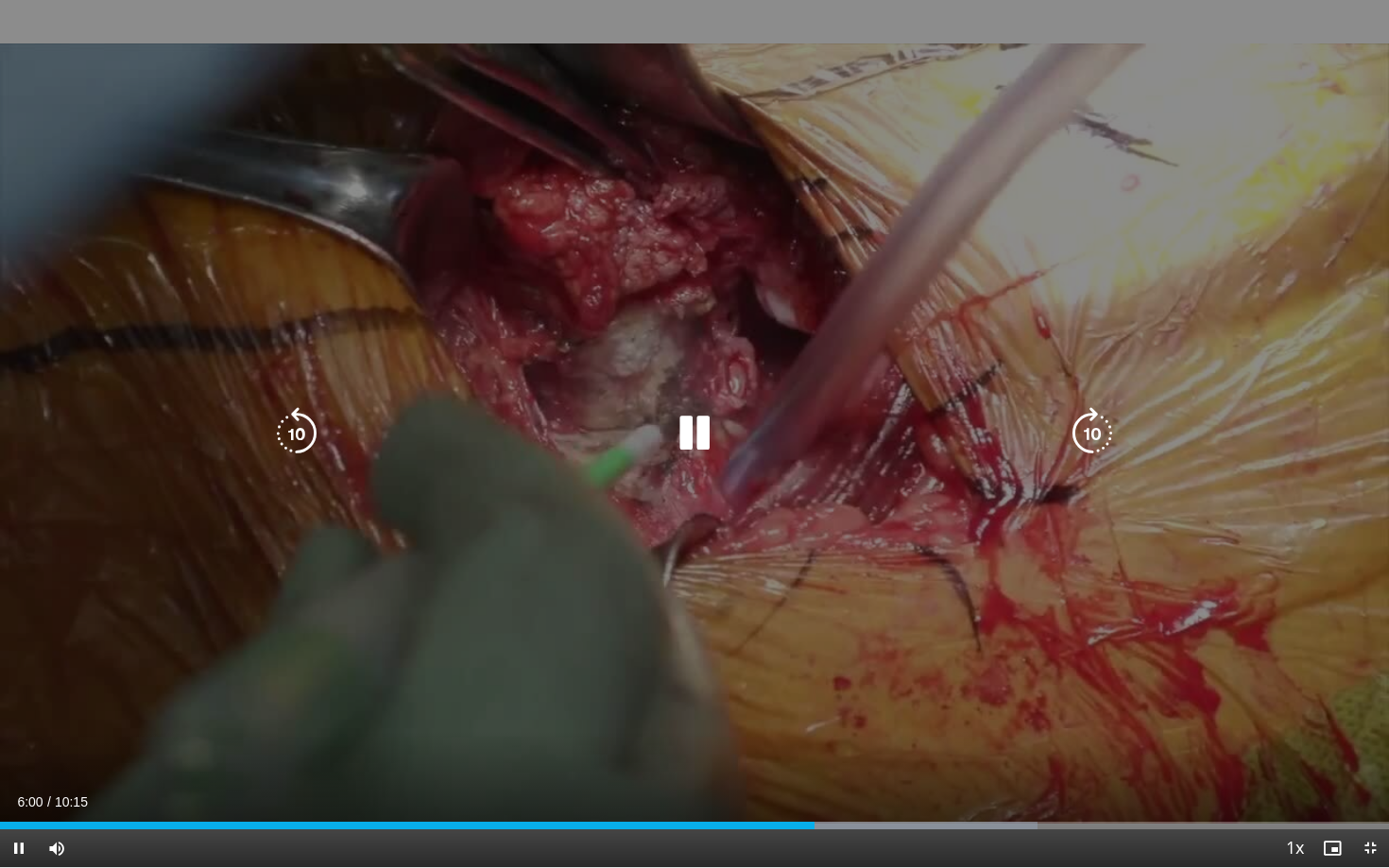 click on "10 seconds
Tap to unmute" at bounding box center [694, 434] 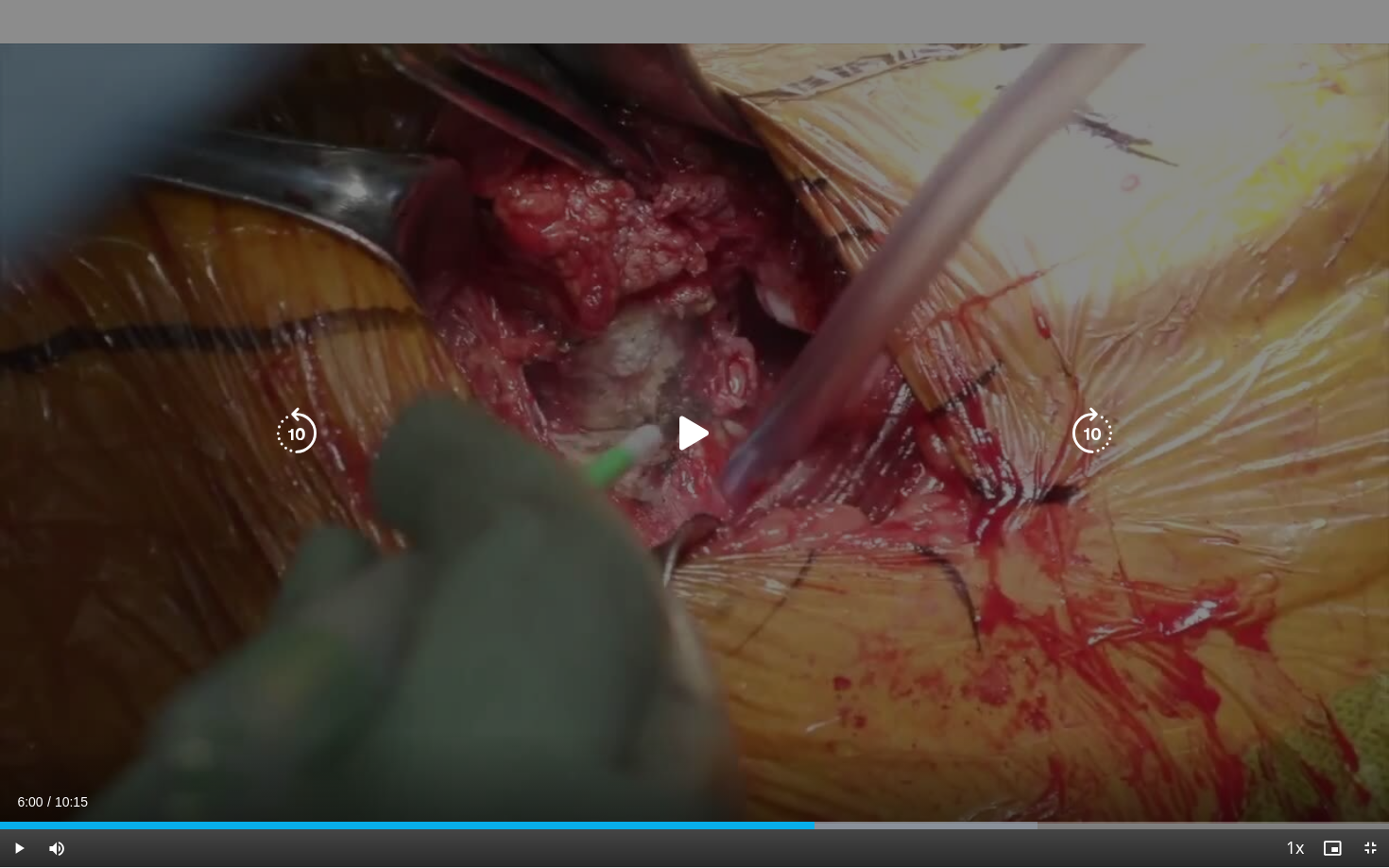 click at bounding box center [694, 434] 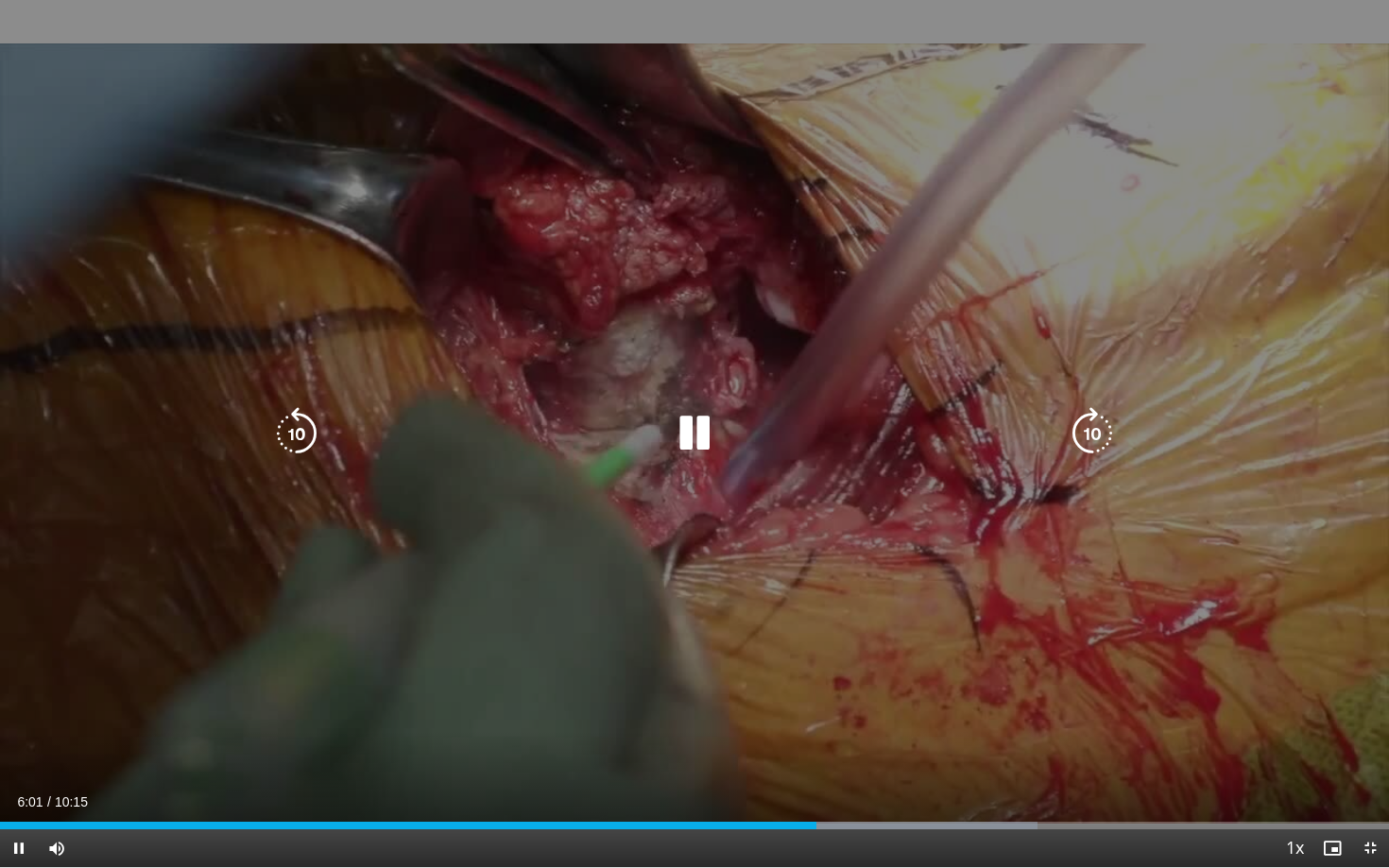 click on "10 seconds
Tap to unmute" at bounding box center (694, 434) 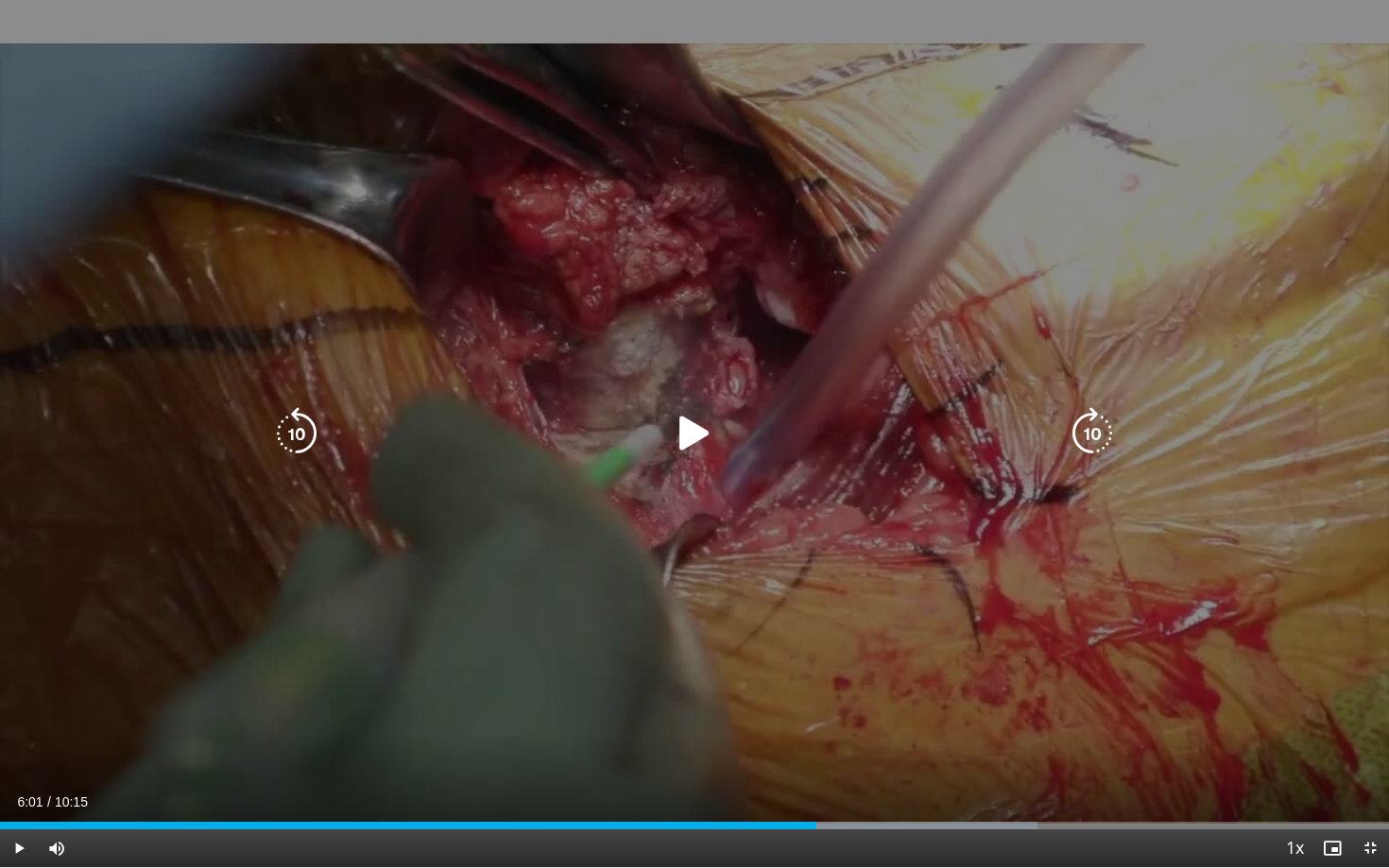 click on "10 seconds
Tap to unmute" at bounding box center [694, 434] 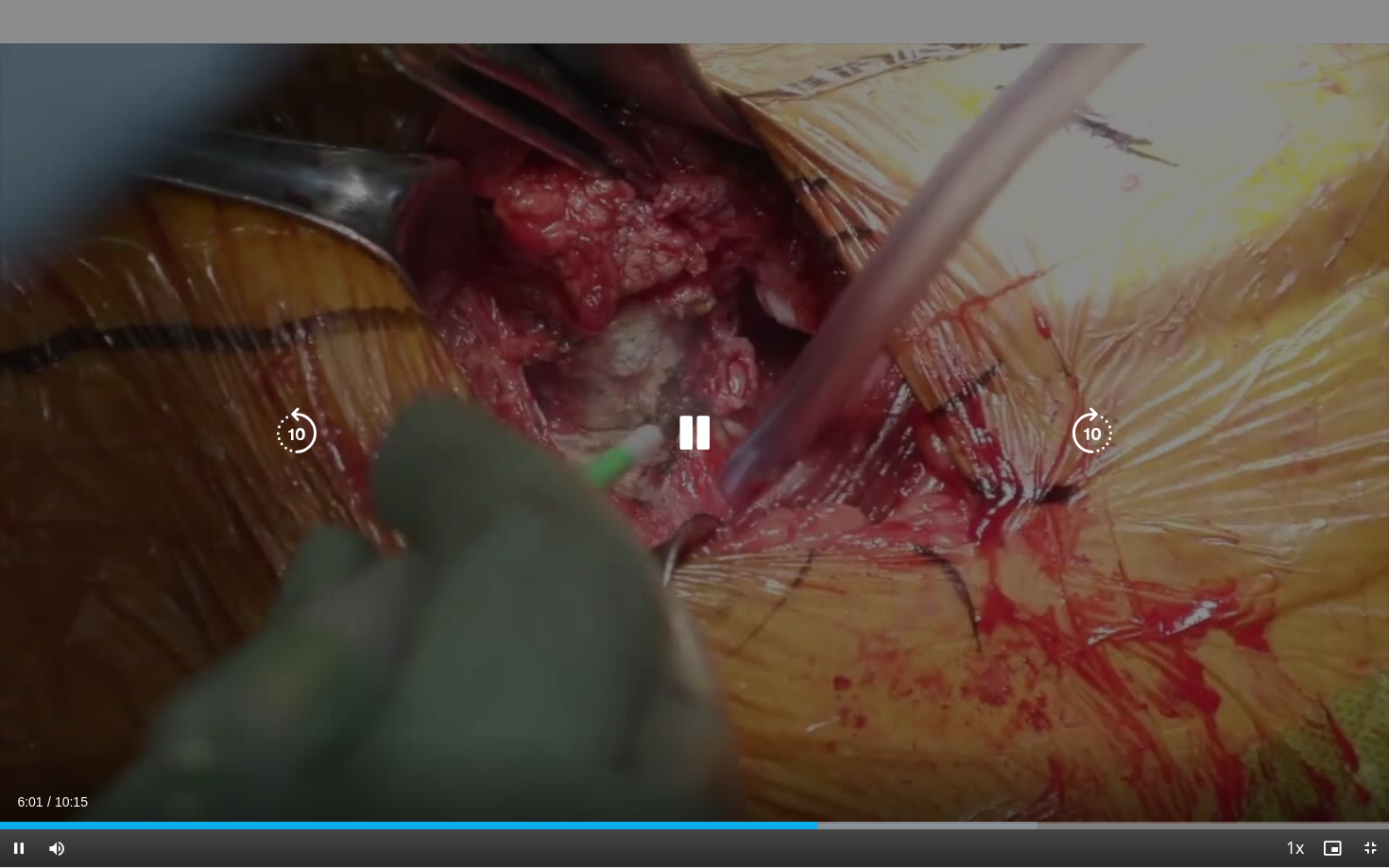 click on "10 seconds
Tap to unmute" at bounding box center (694, 434) 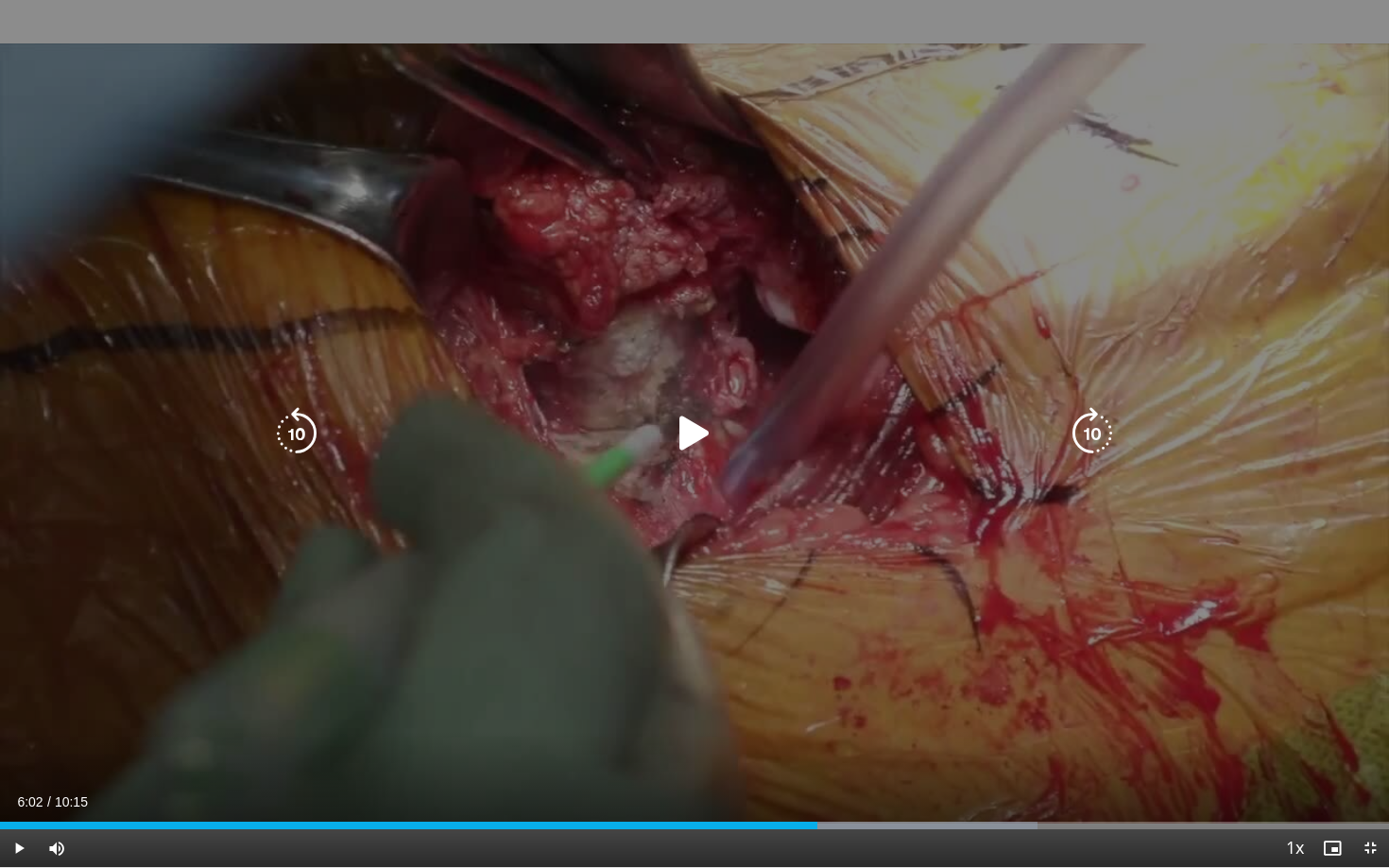 click on "10 seconds
Tap to unmute" at bounding box center [694, 434] 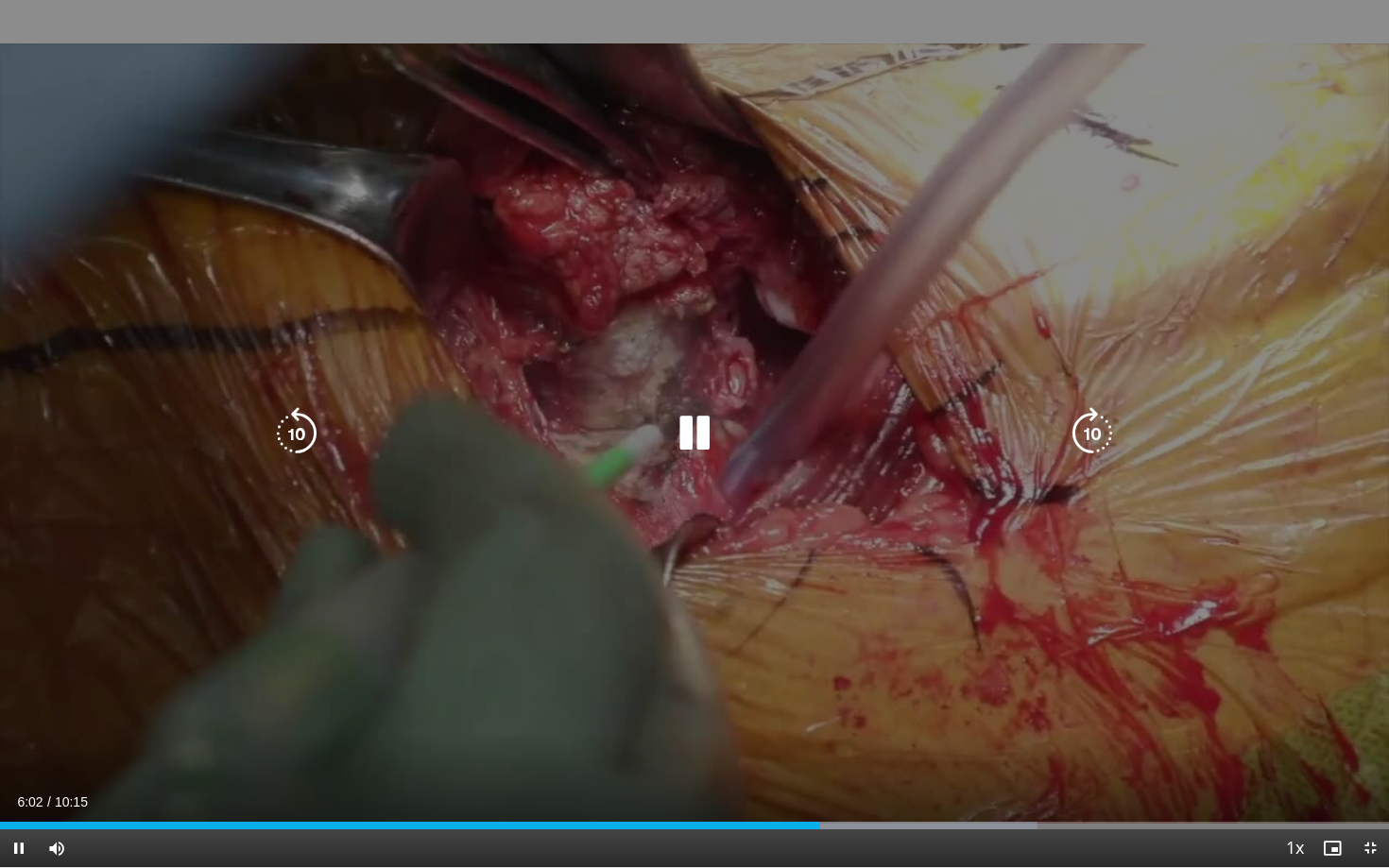 click on "10 seconds
Tap to unmute" at bounding box center [694, 434] 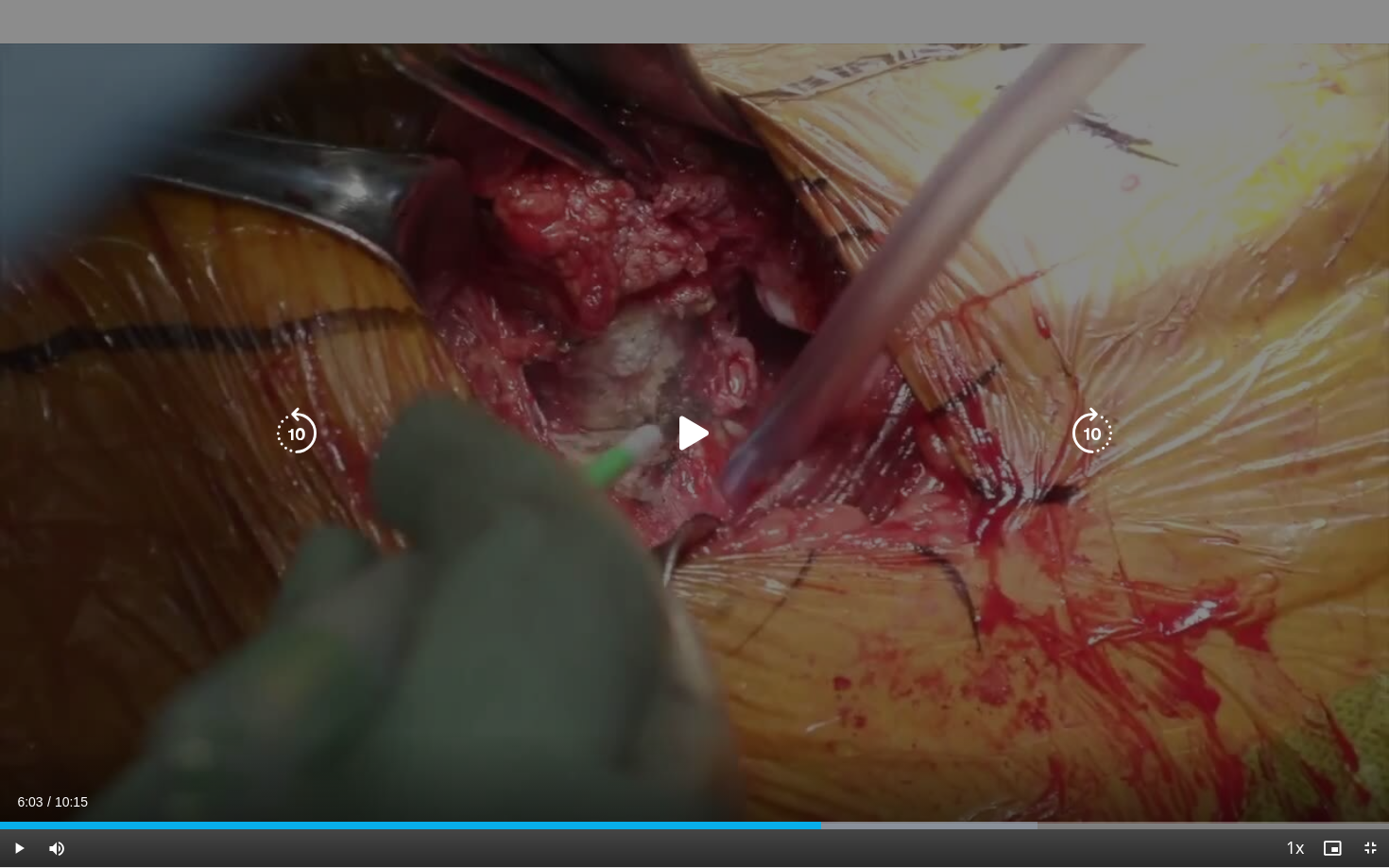 click on "10 seconds
Tap to unmute" at bounding box center [694, 434] 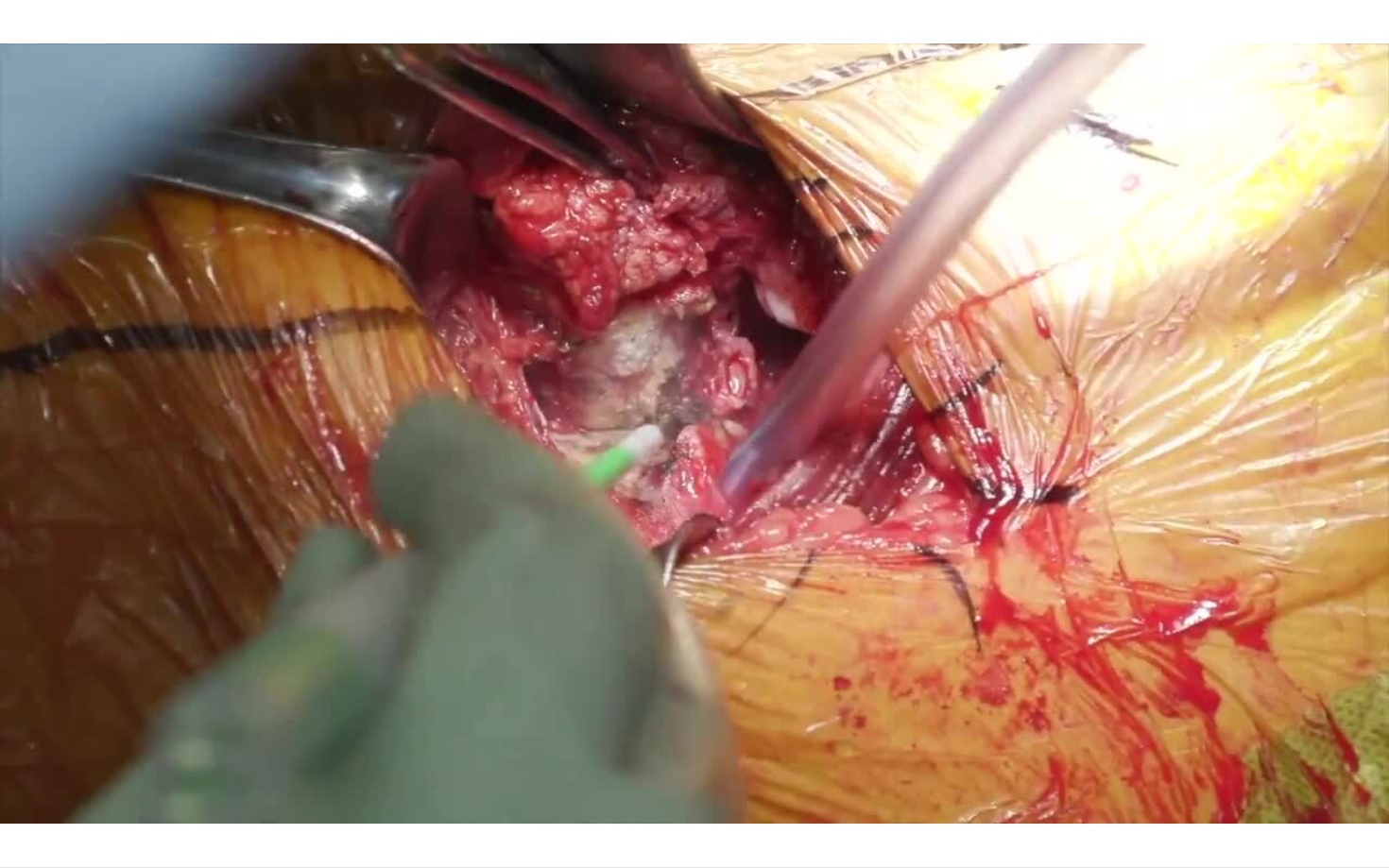 click on "10 seconds
Tap to unmute" at bounding box center [694, 434] 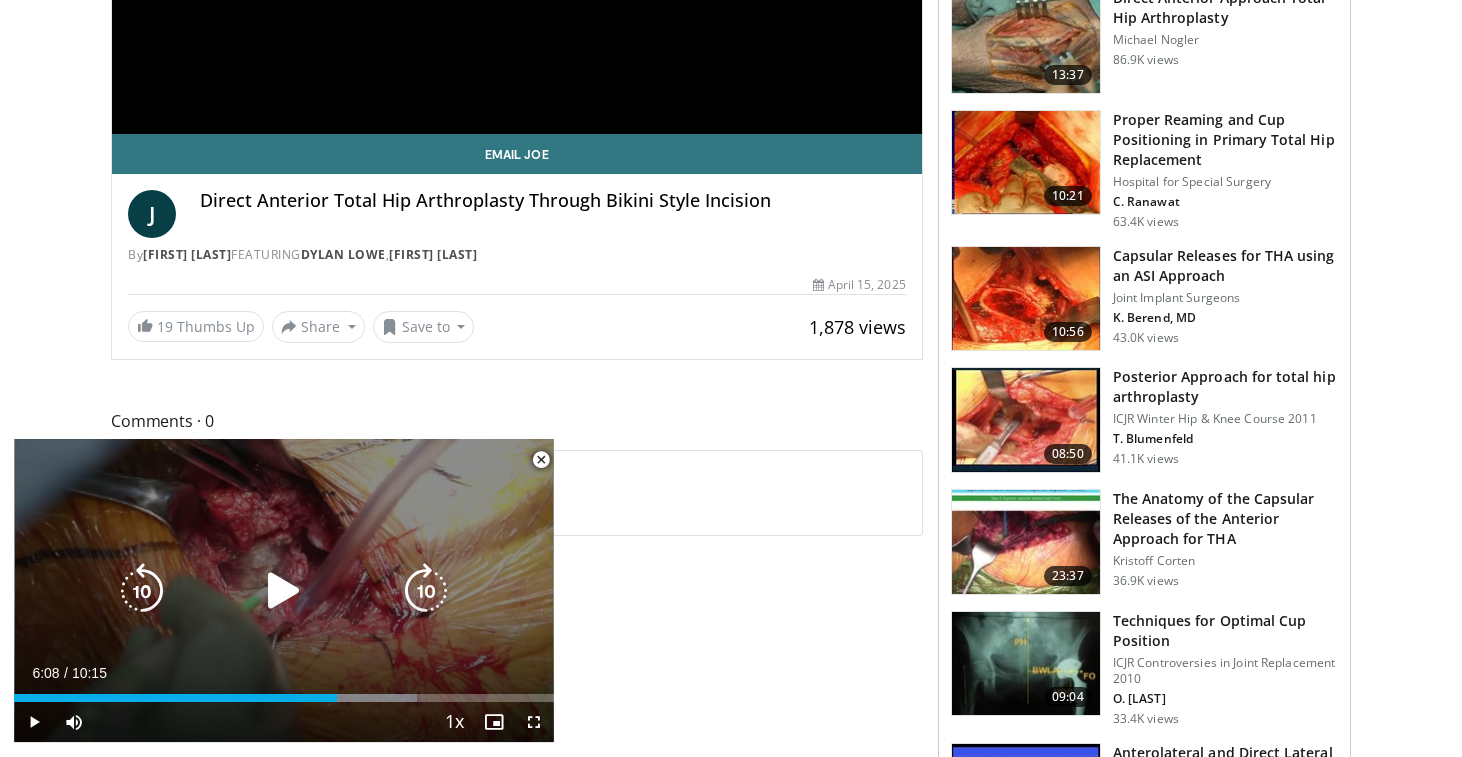 scroll, scrollTop: 478, scrollLeft: 0, axis: vertical 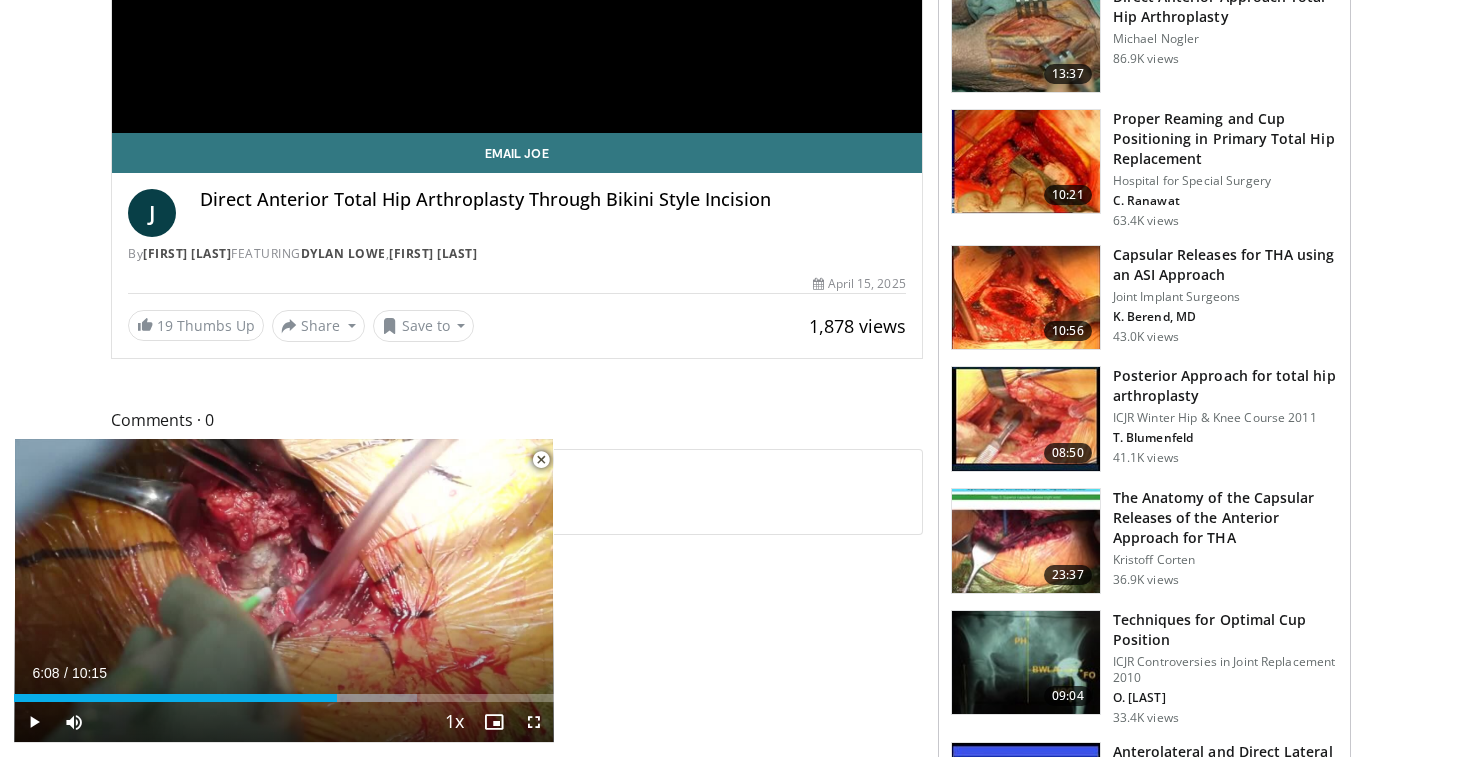 click at bounding box center [541, 460] 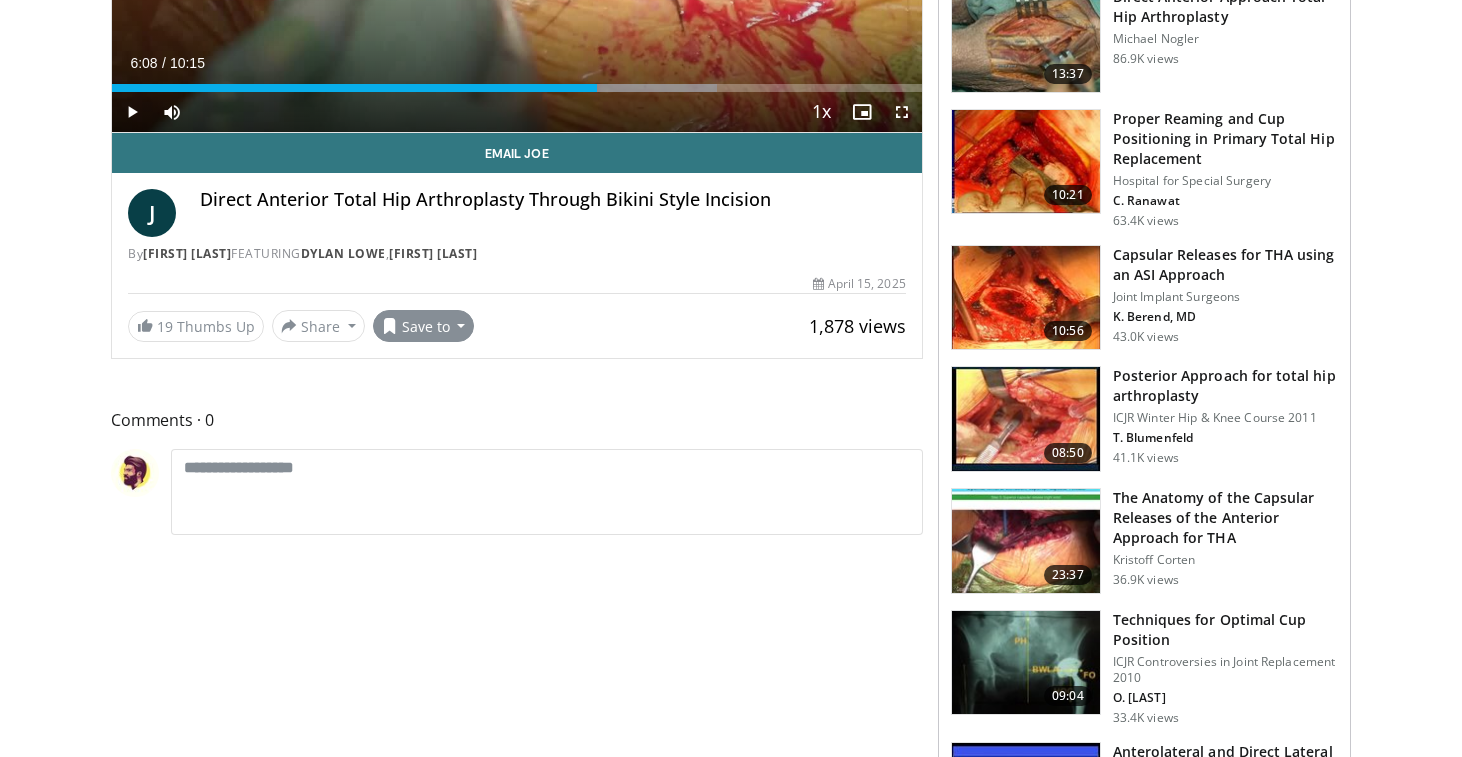 click on "Save to" at bounding box center [424, 326] 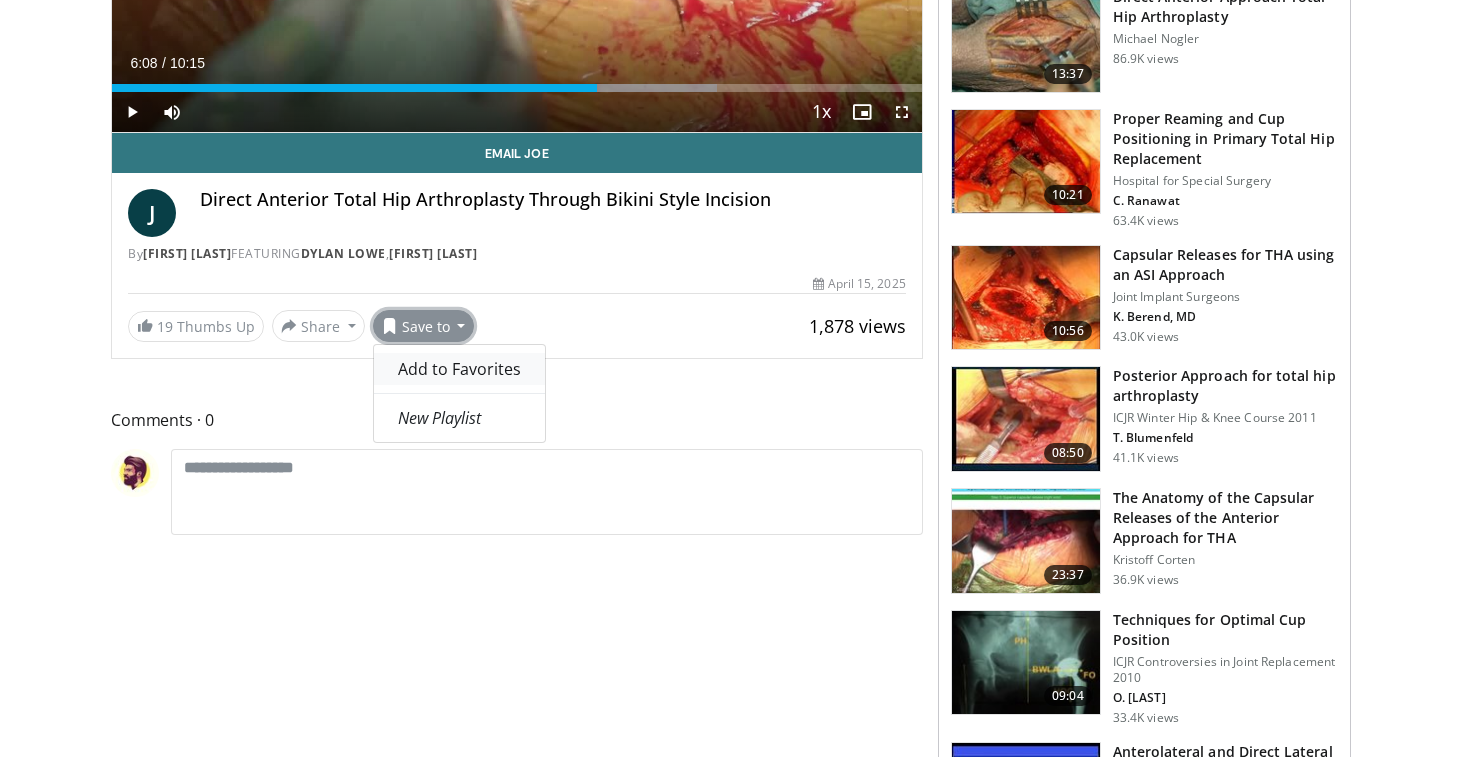 click on "Add to Favorites" at bounding box center [459, 369] 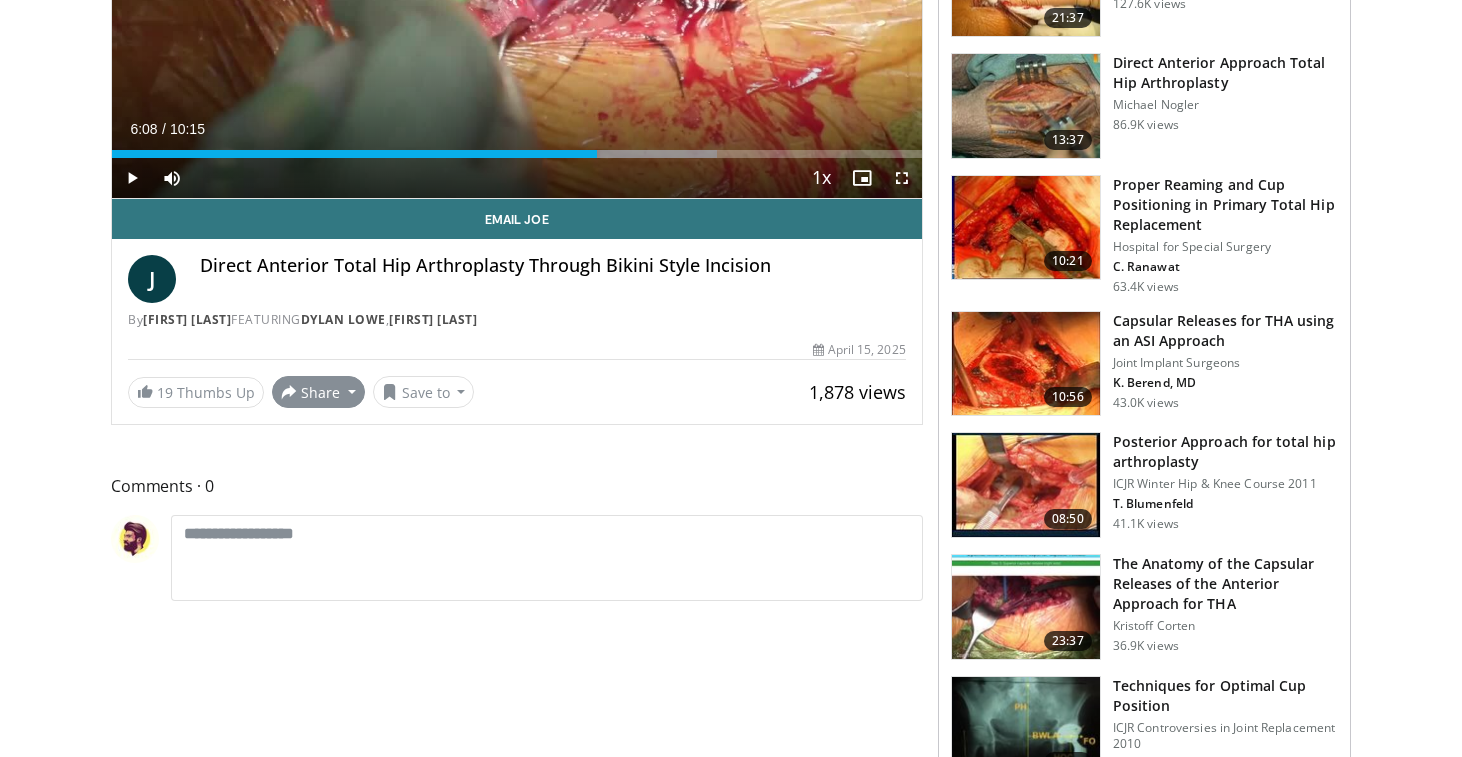 click on "Share" at bounding box center [318, 392] 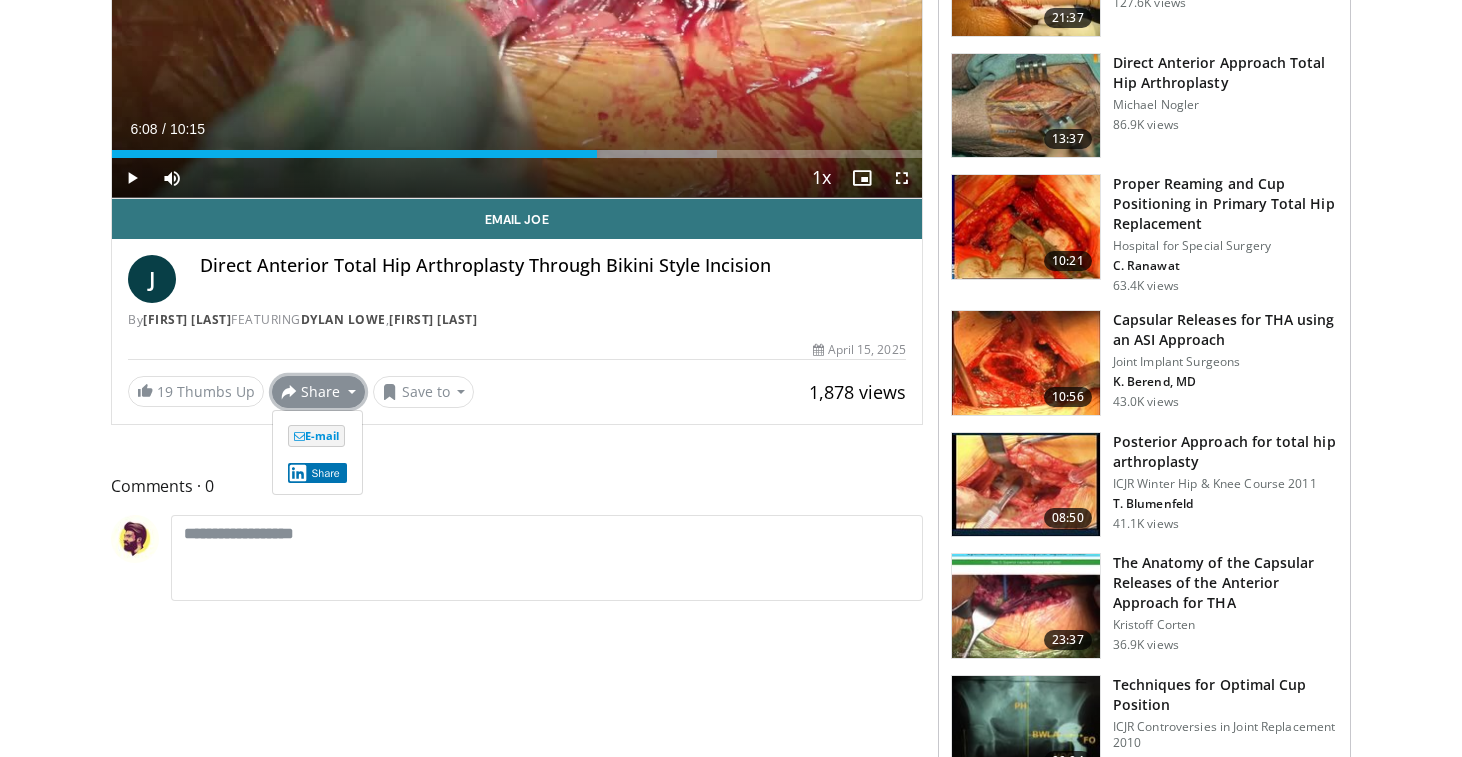 click on "Comments   0
Add images and documents Browse for files to upload or drag and drop them here File Name Size Progress Browse... Upload
****
Cancel
Show All Comments" at bounding box center (517, 539) 